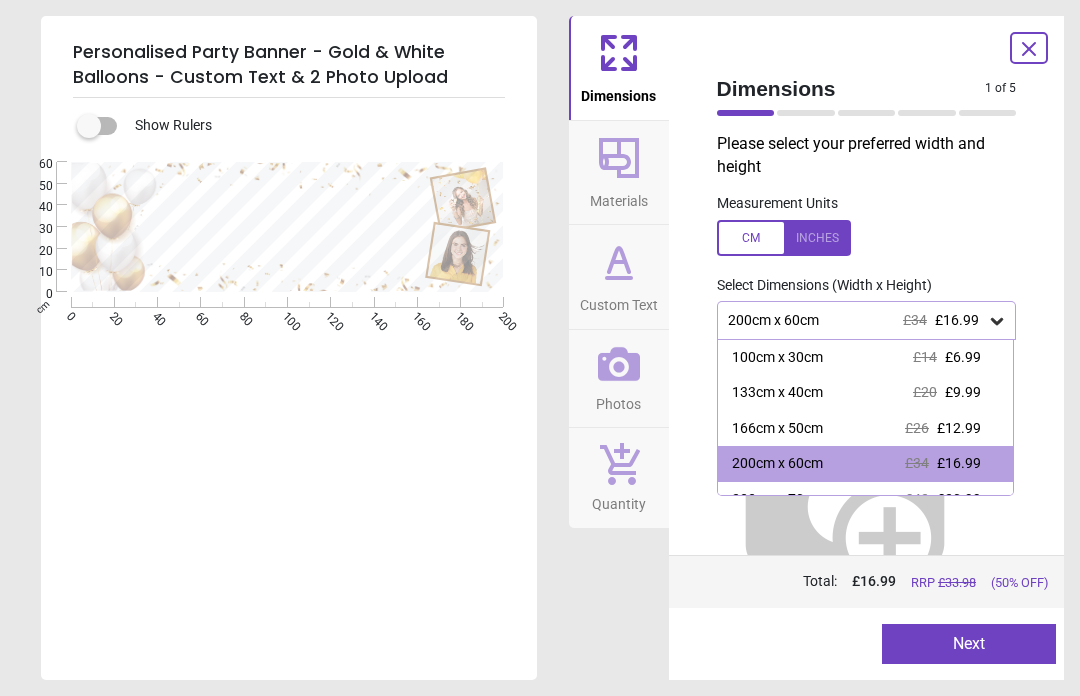 scroll, scrollTop: 0, scrollLeft: 0, axis: both 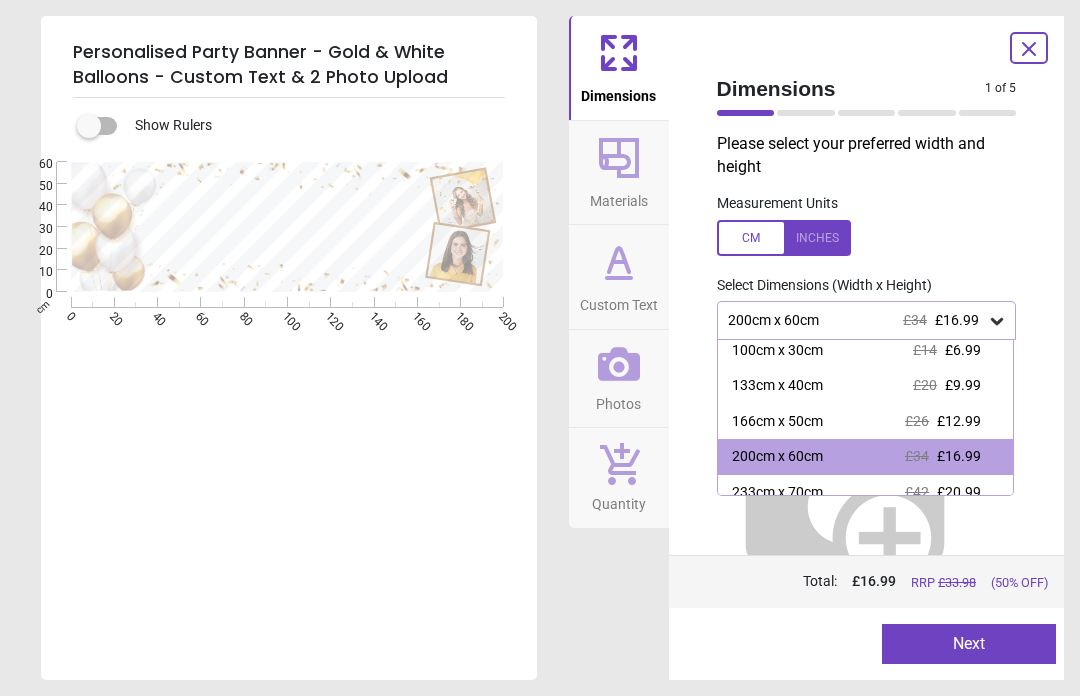 click on "£16.99" at bounding box center [959, 456] 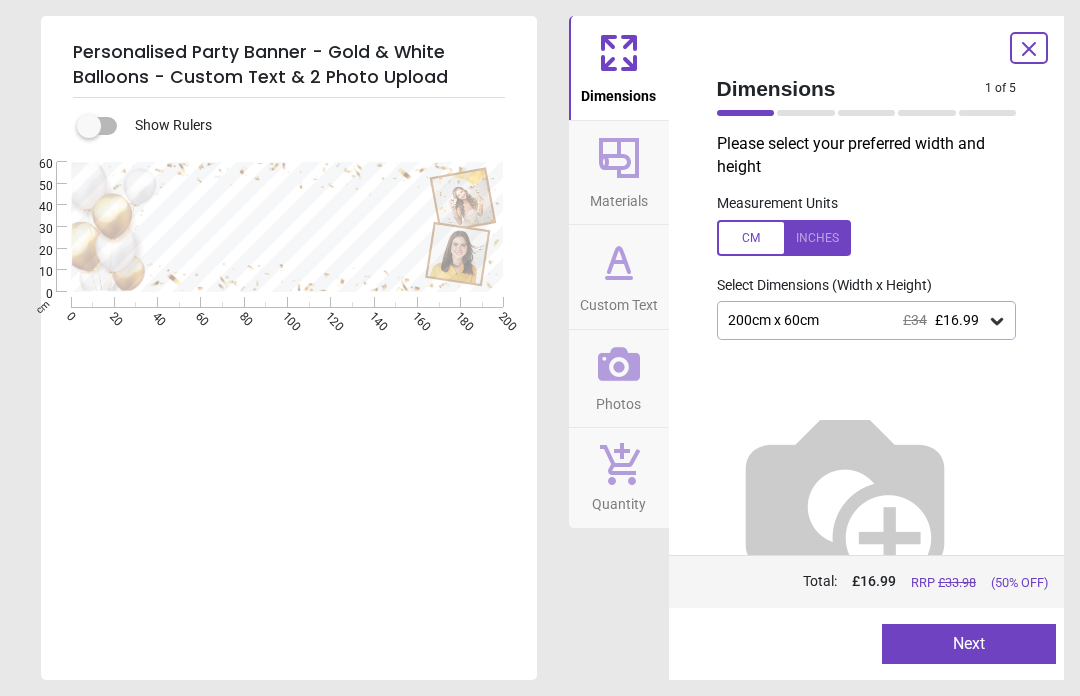 click at bounding box center (784, 238) 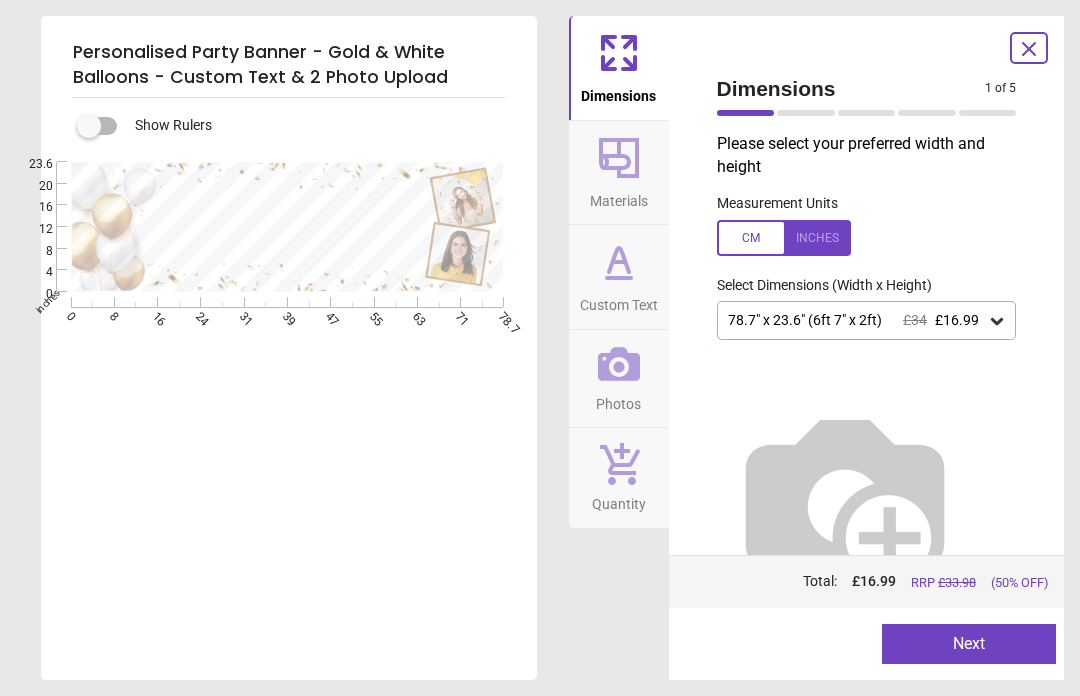 click at bounding box center (784, 238) 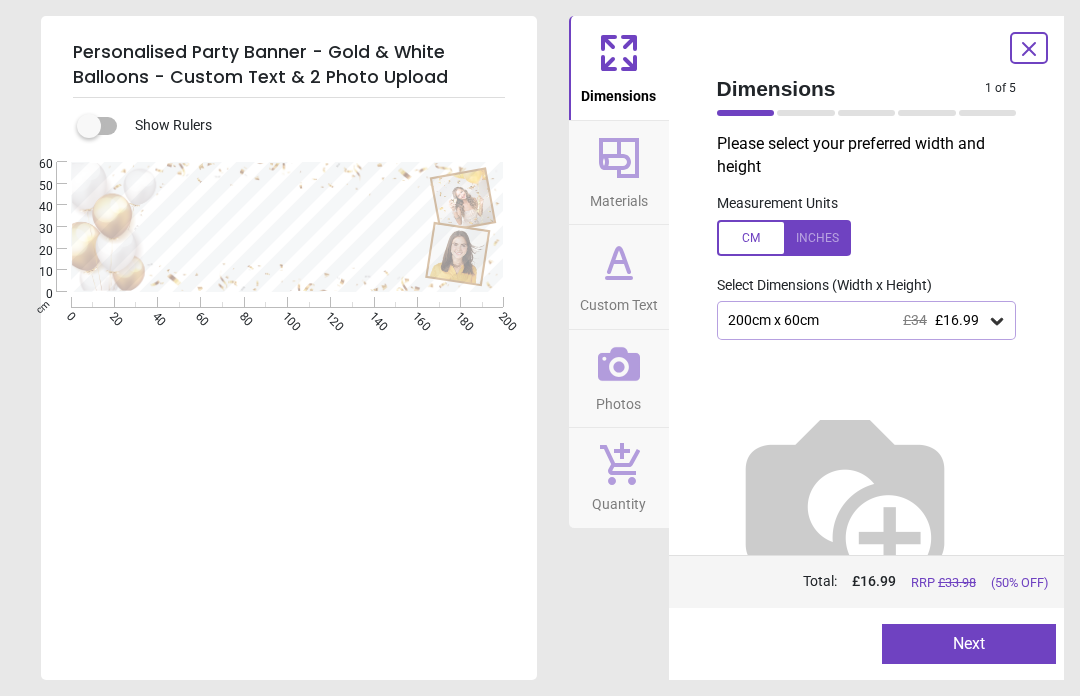 click on "Next" at bounding box center (969, 644) 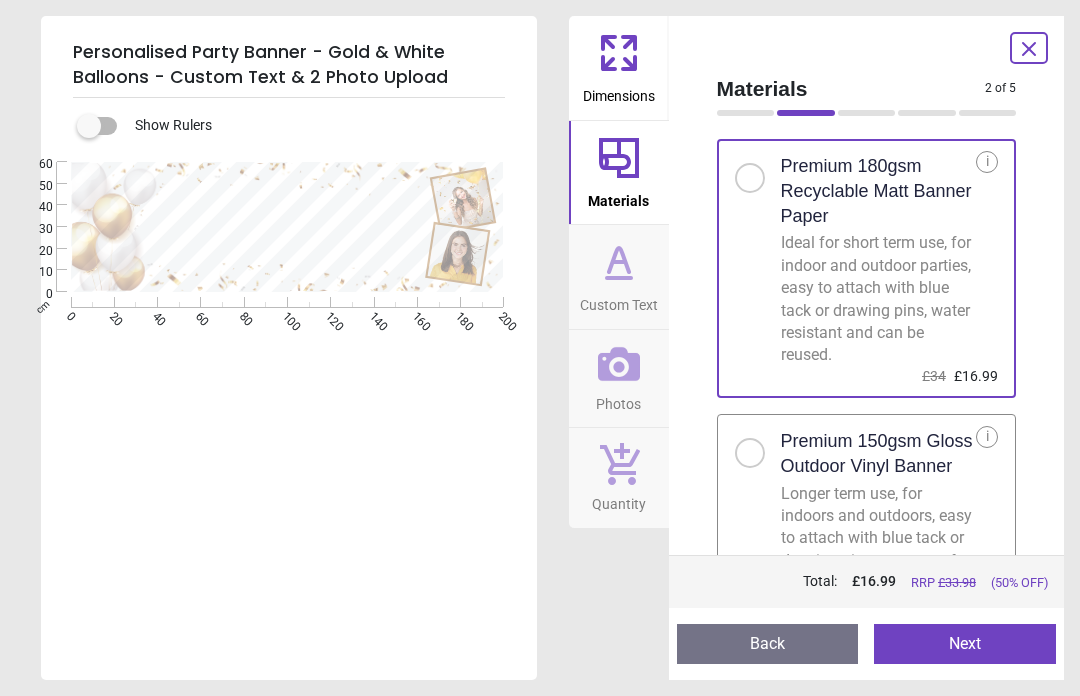 scroll, scrollTop: 32, scrollLeft: 0, axis: vertical 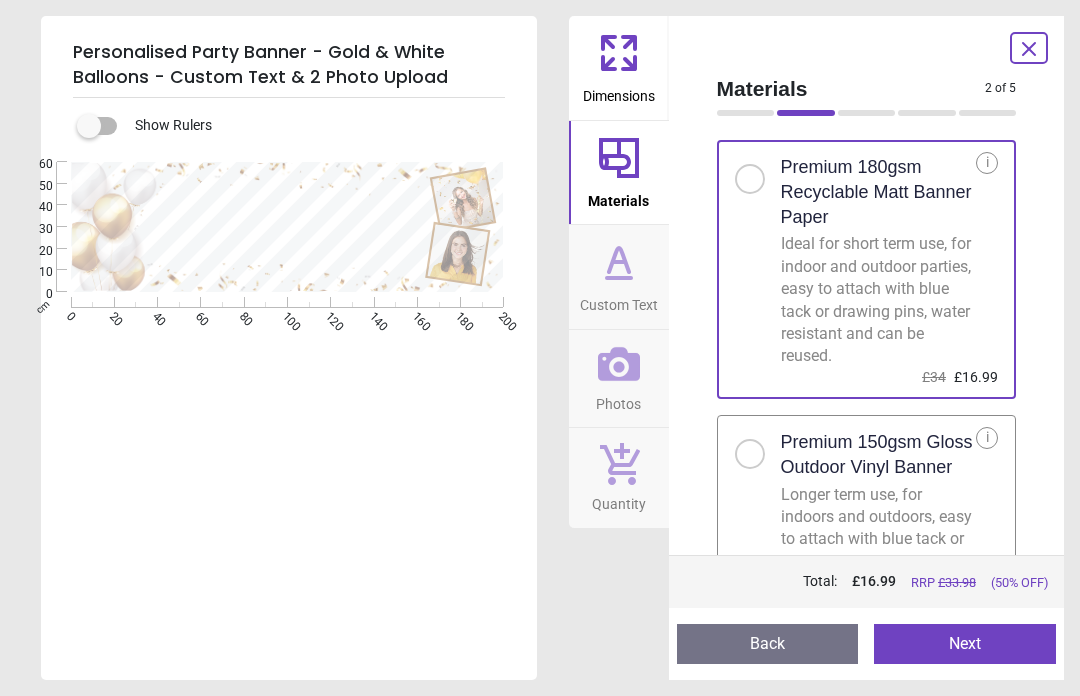 click at bounding box center [750, 454] 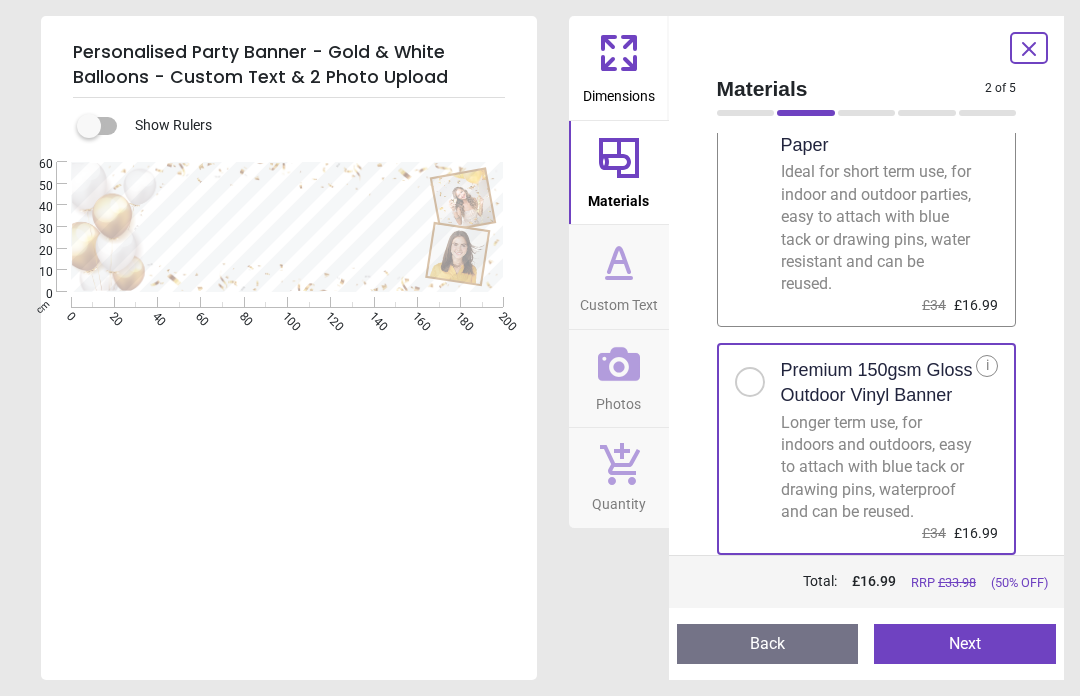 scroll, scrollTop: 118, scrollLeft: 0, axis: vertical 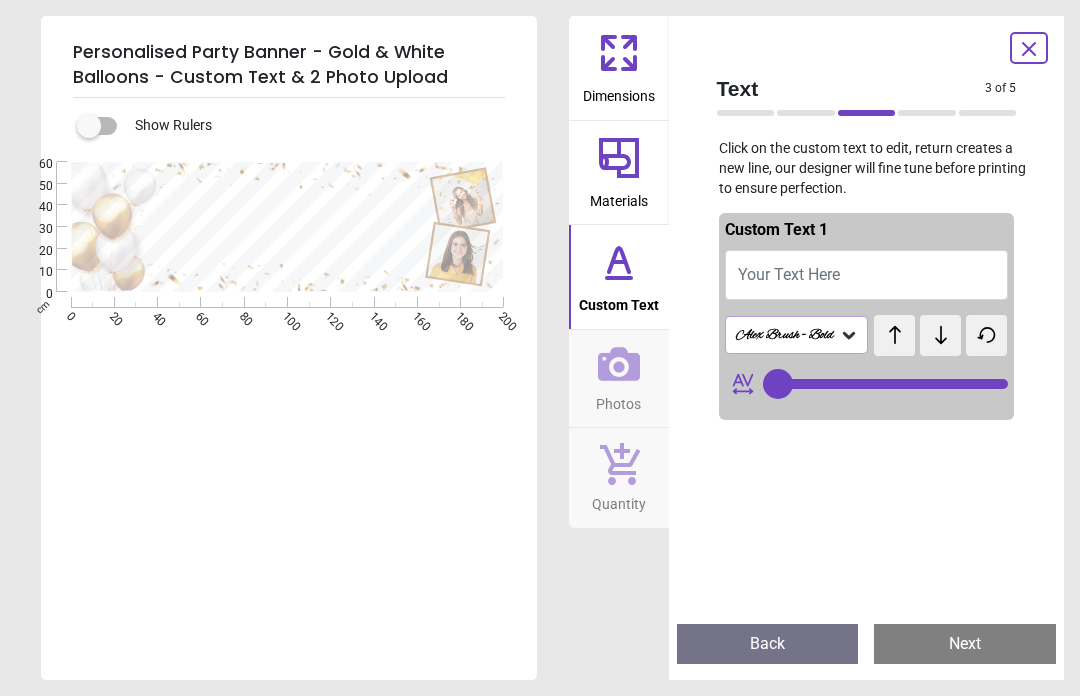 type on "**" 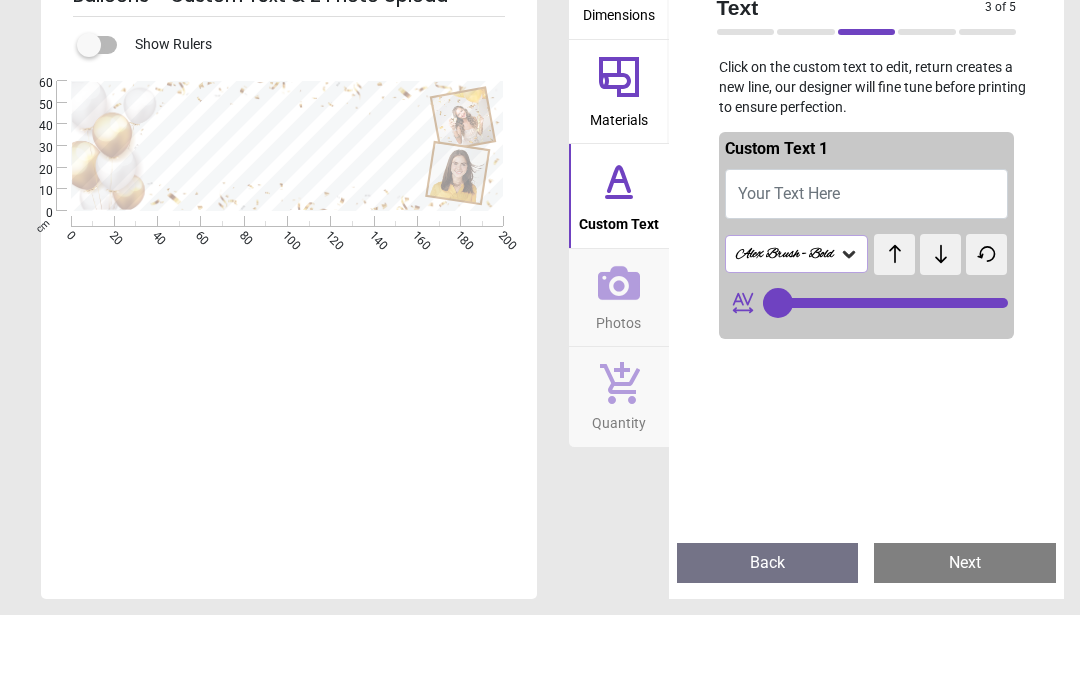 click on "Your Text Here" at bounding box center (789, 274) 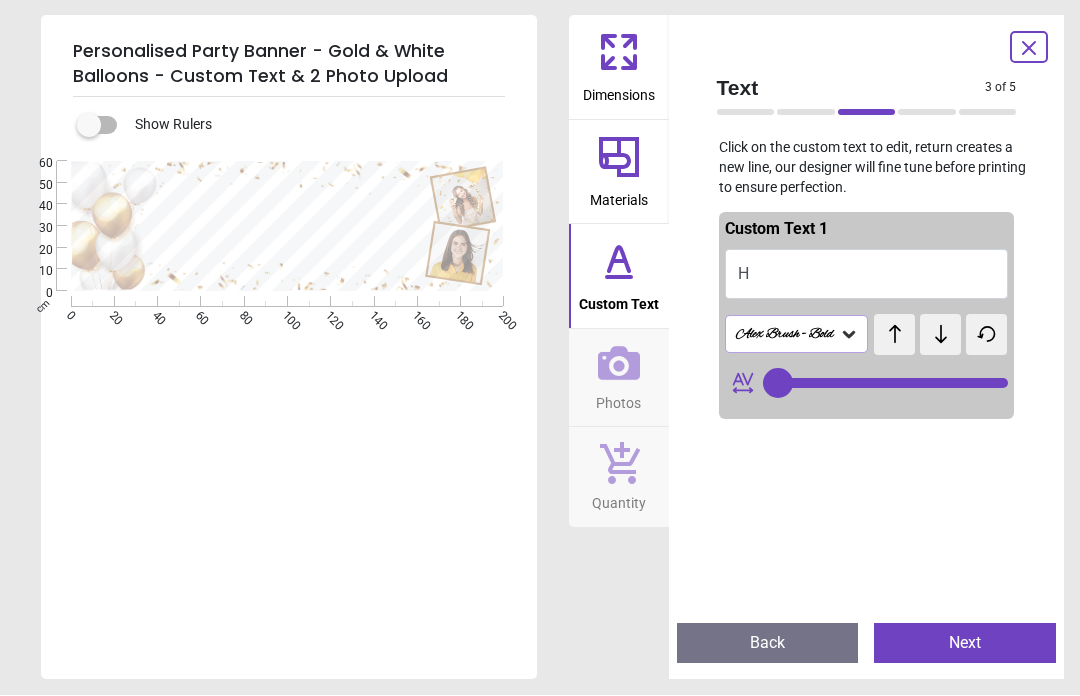 type on "*" 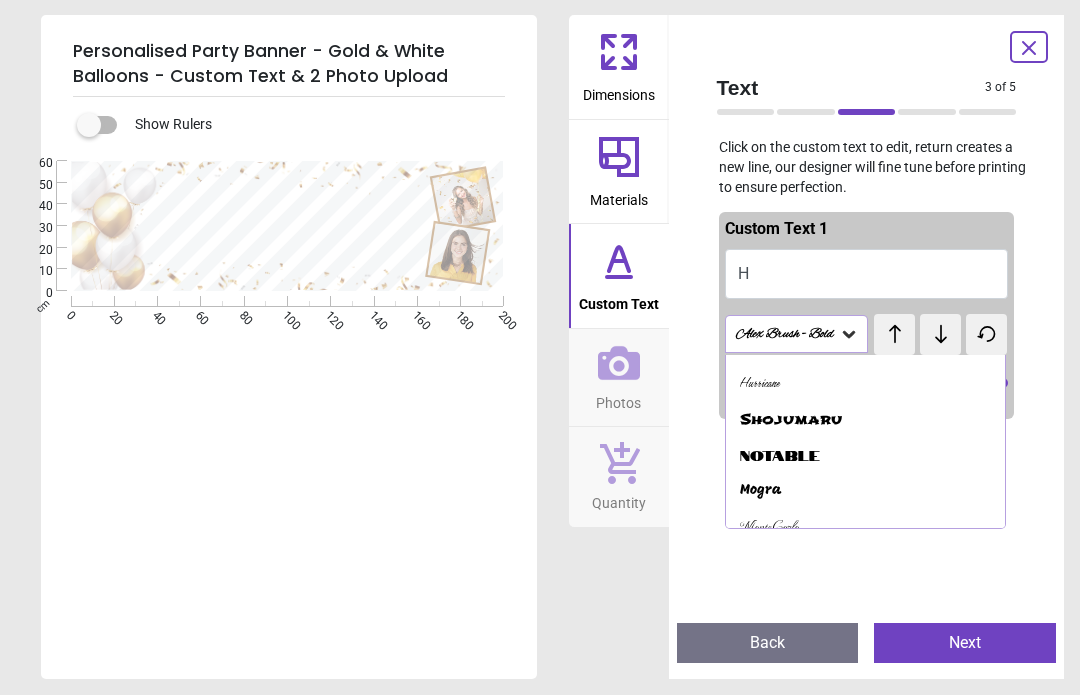 scroll, scrollTop: 811, scrollLeft: 0, axis: vertical 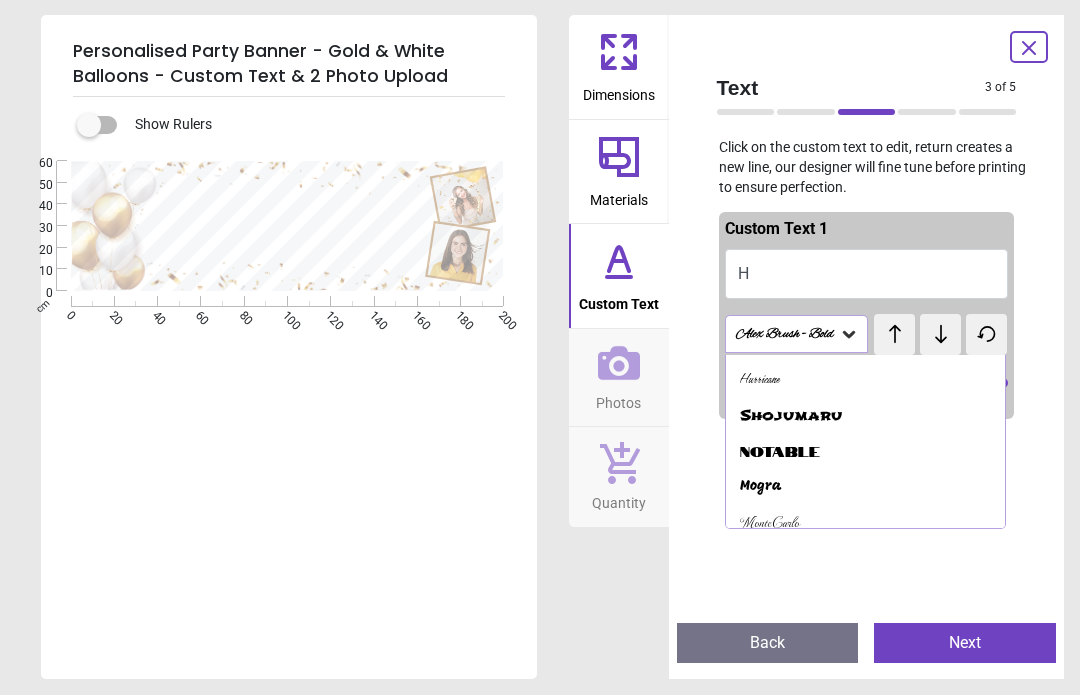 click on "Mogra" at bounding box center (866, 488) 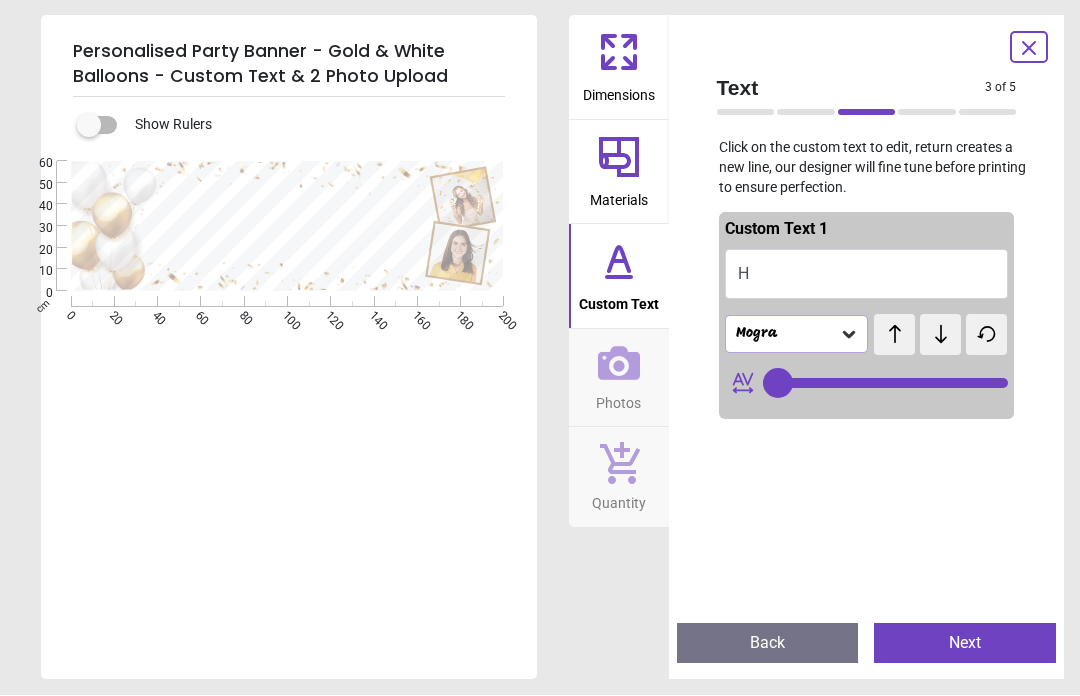 type on "**" 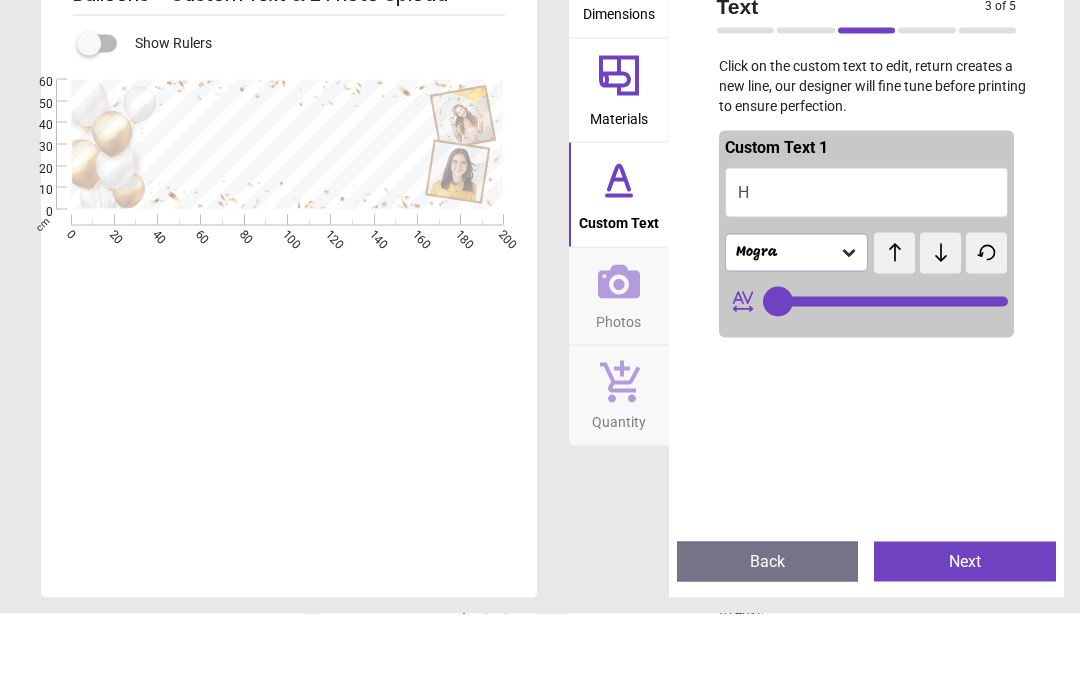 click on "H" at bounding box center [867, 275] 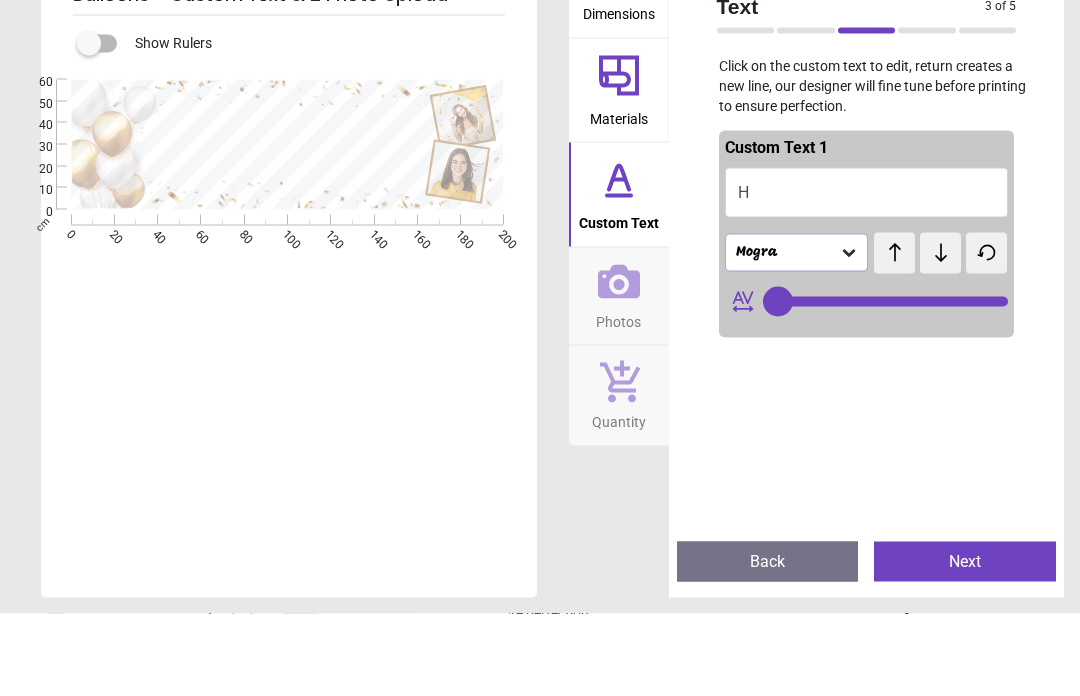 type on "**" 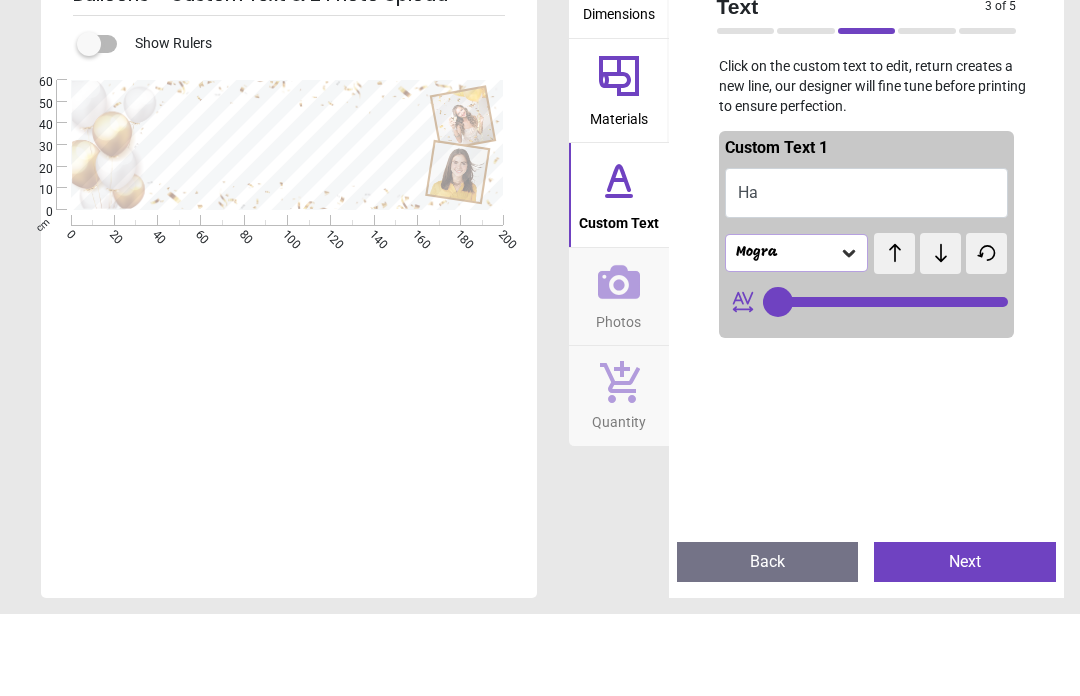 type on "*****" 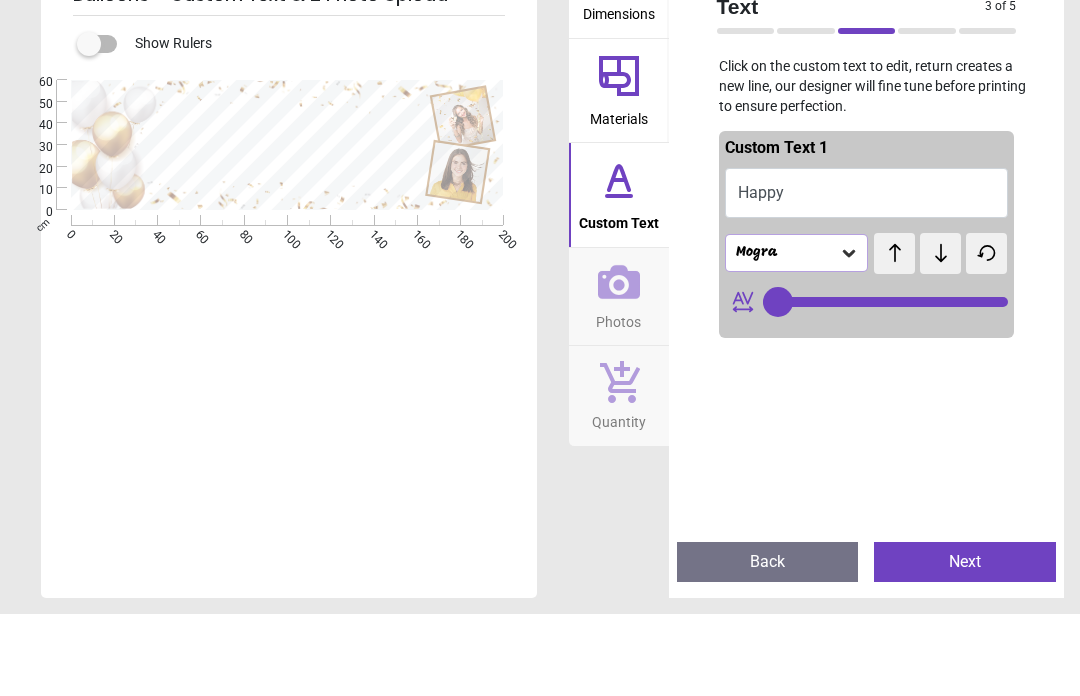type on "*****" 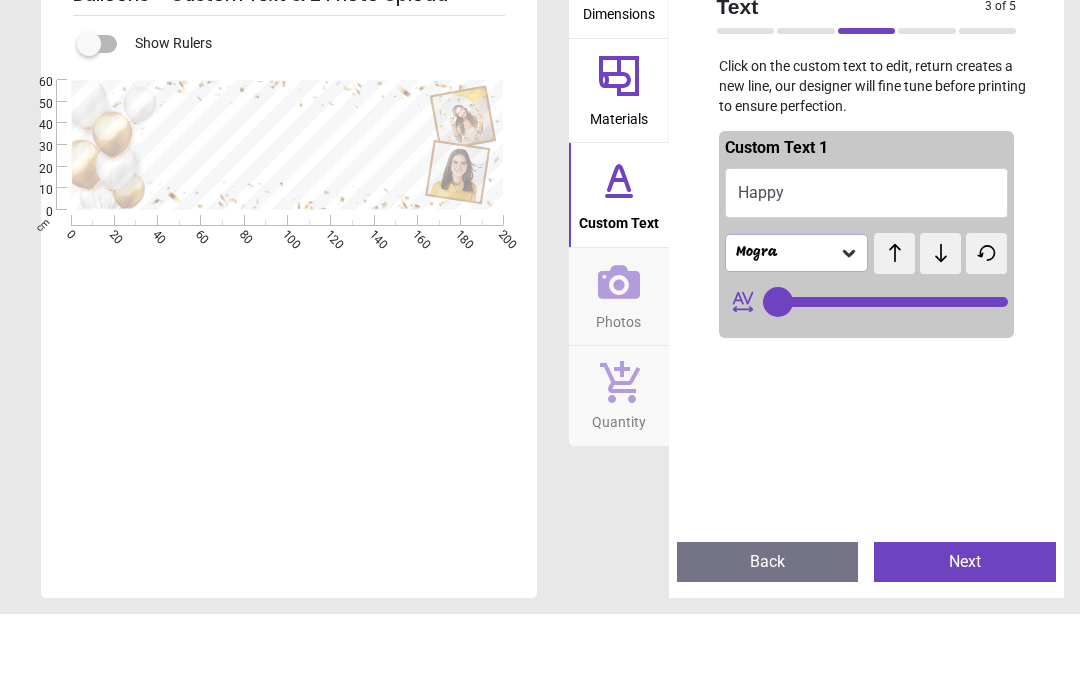 scroll, scrollTop: 0, scrollLeft: 0, axis: both 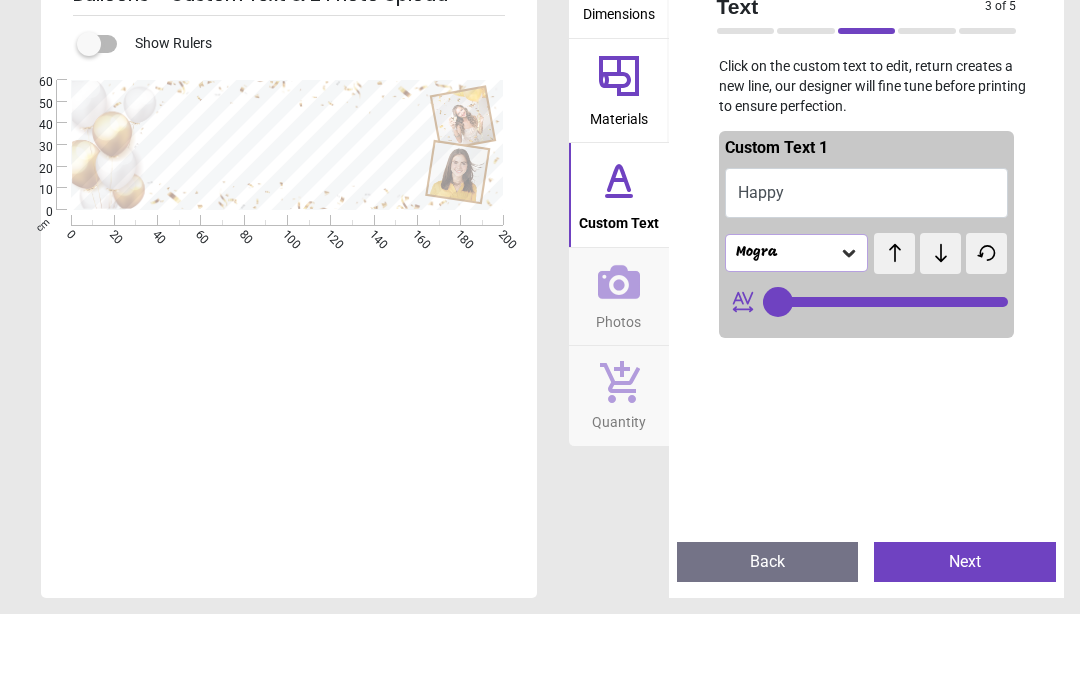 type on "*****" 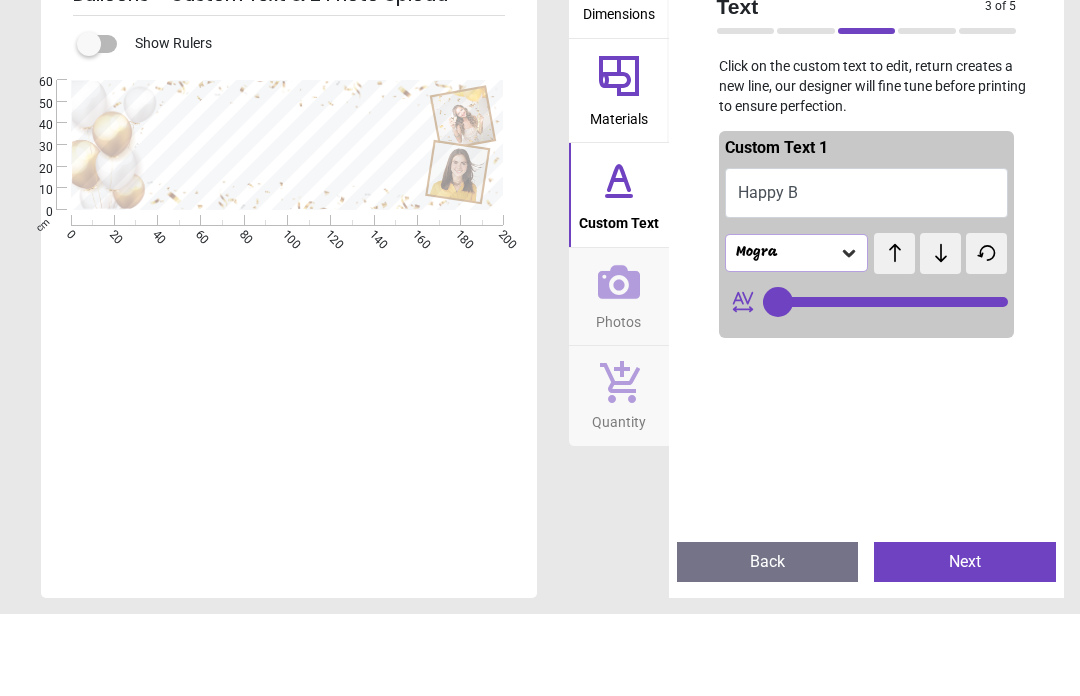scroll, scrollTop: 0, scrollLeft: 0, axis: both 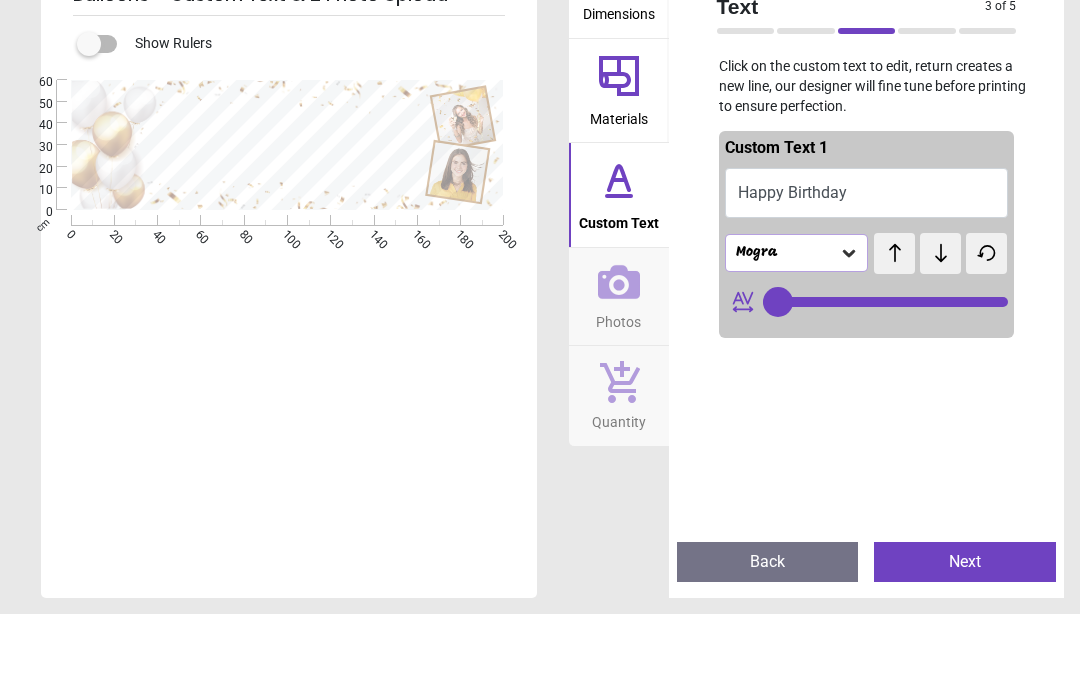 type on "**********" 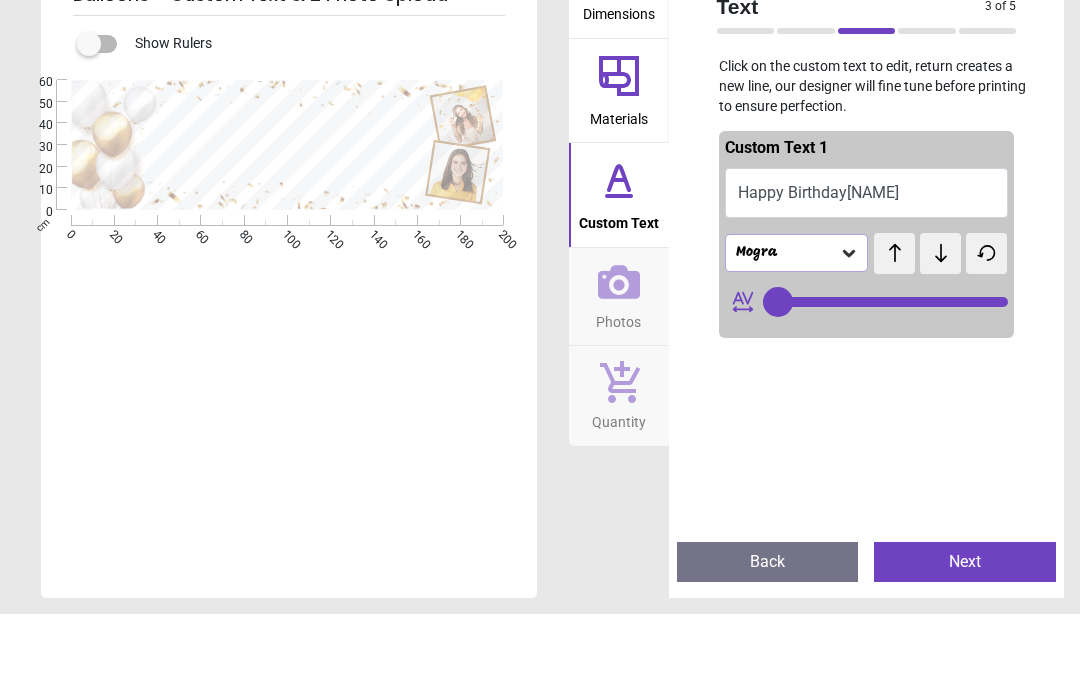 type on "**********" 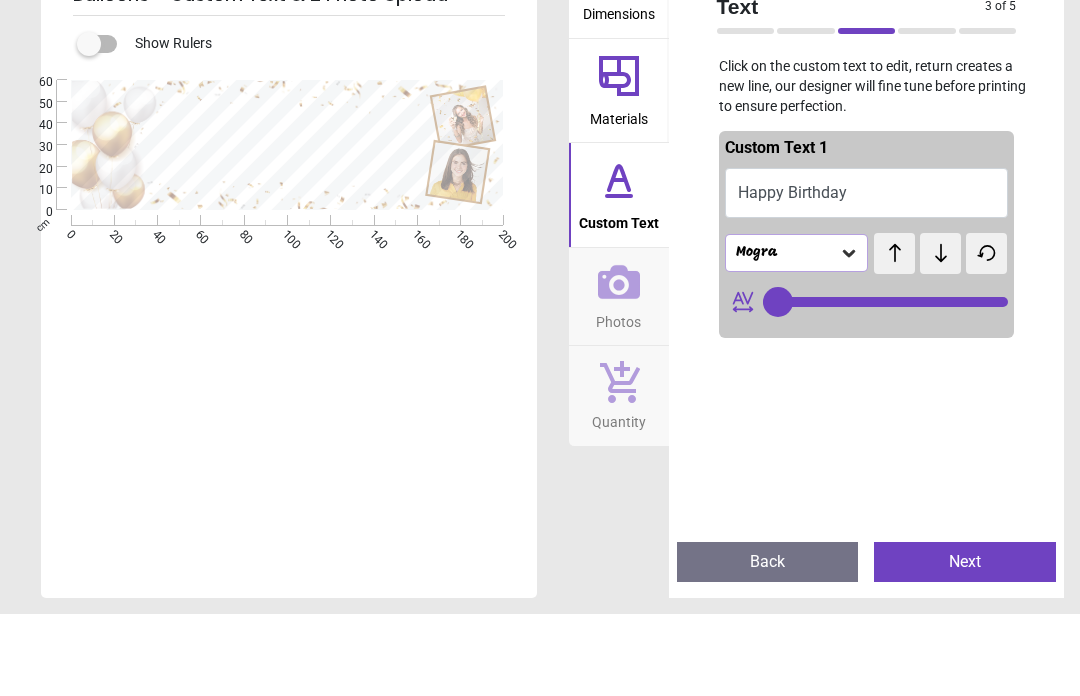 type on "**********" 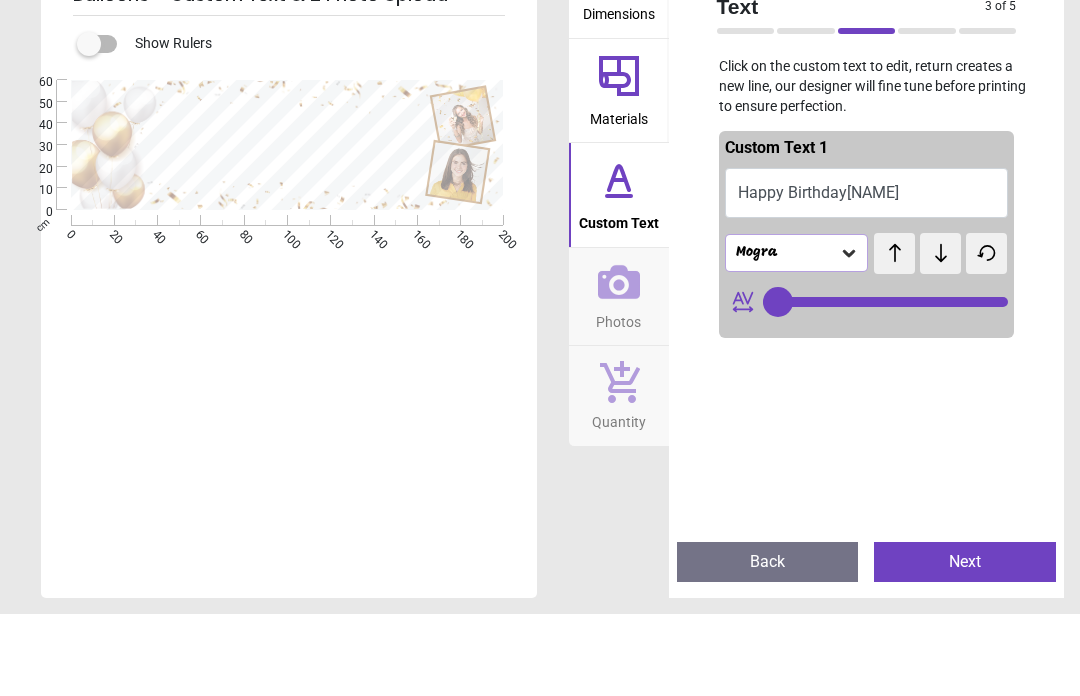type on "**" 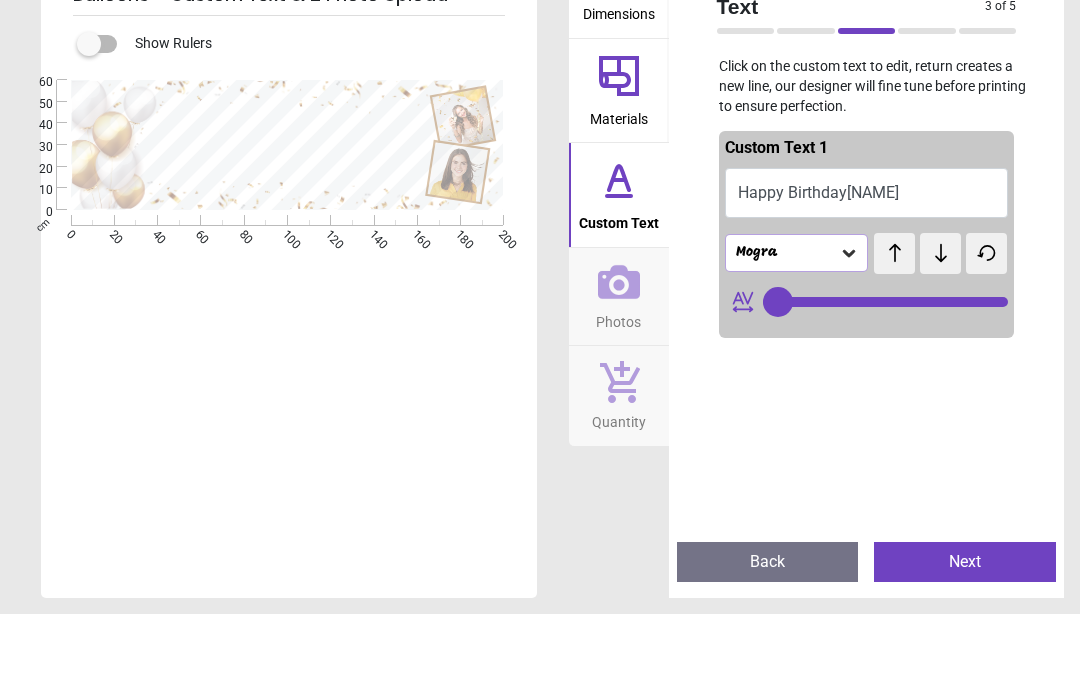 scroll, scrollTop: 0, scrollLeft: 0, axis: both 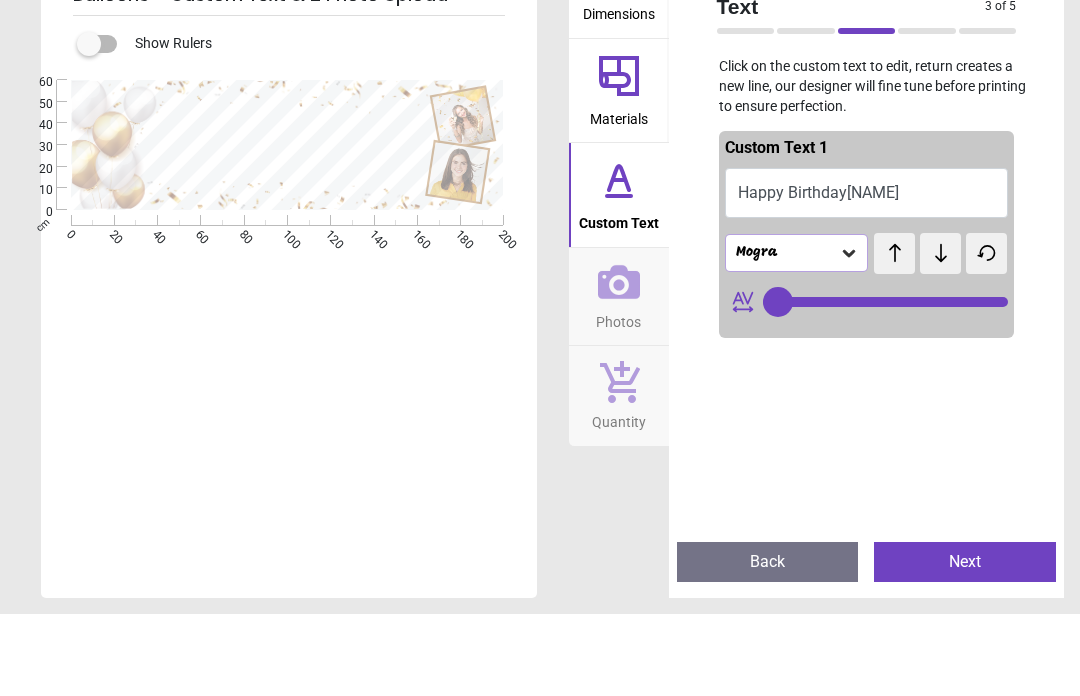 type on "**********" 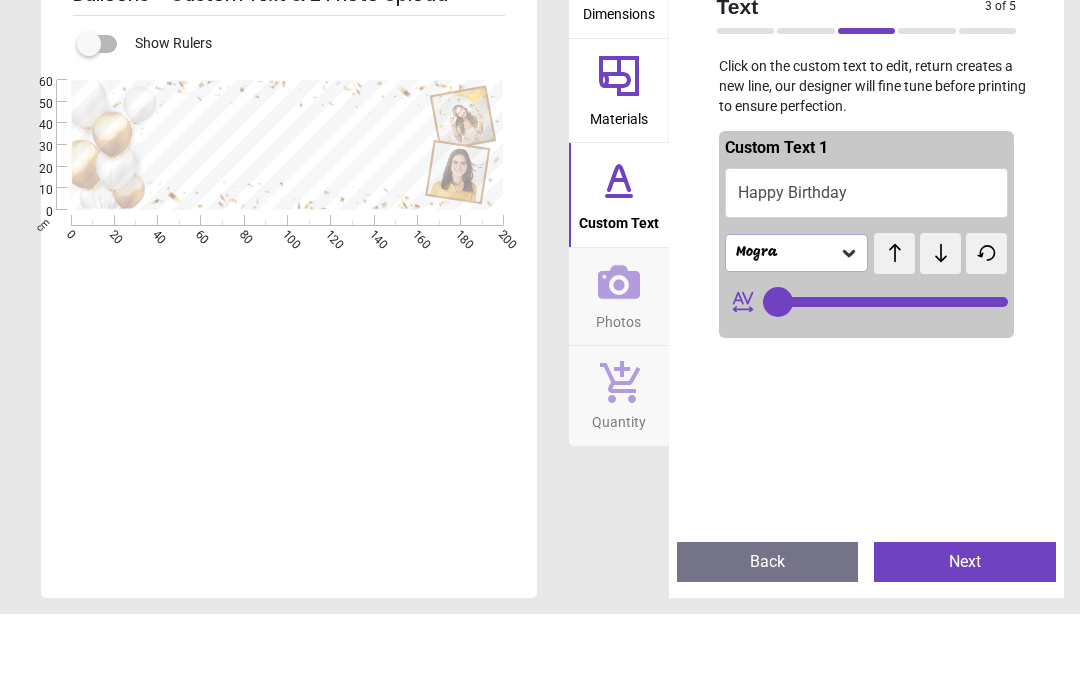 type on "**********" 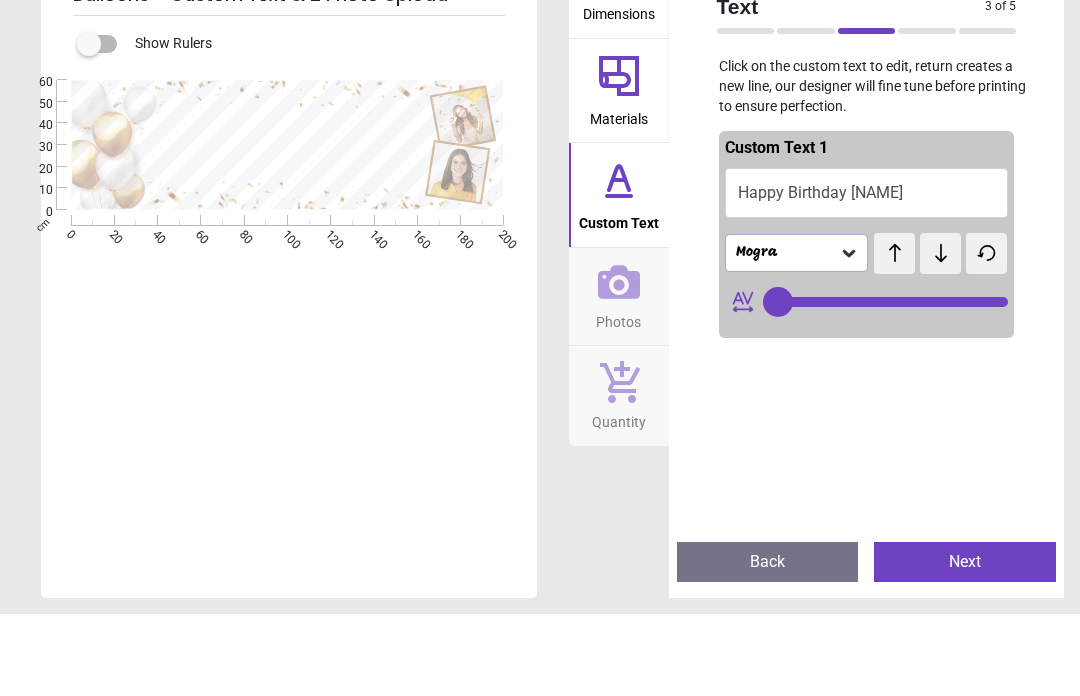 click on "Happy Birthday [NAME]" at bounding box center (867, 275) 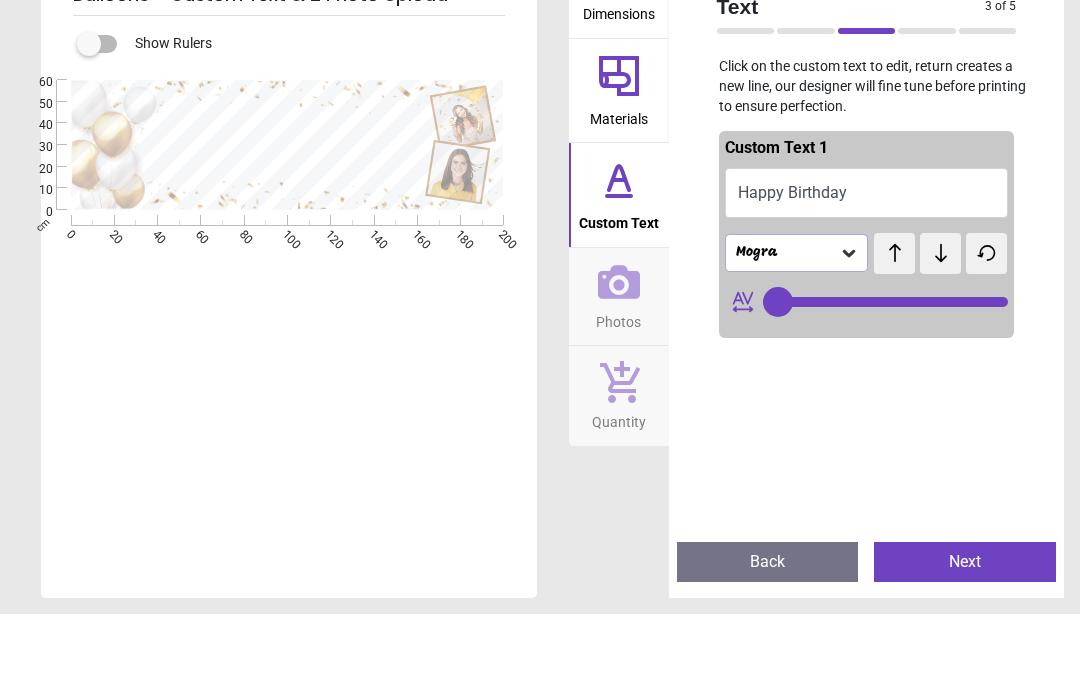 scroll, scrollTop: 0, scrollLeft: 0, axis: both 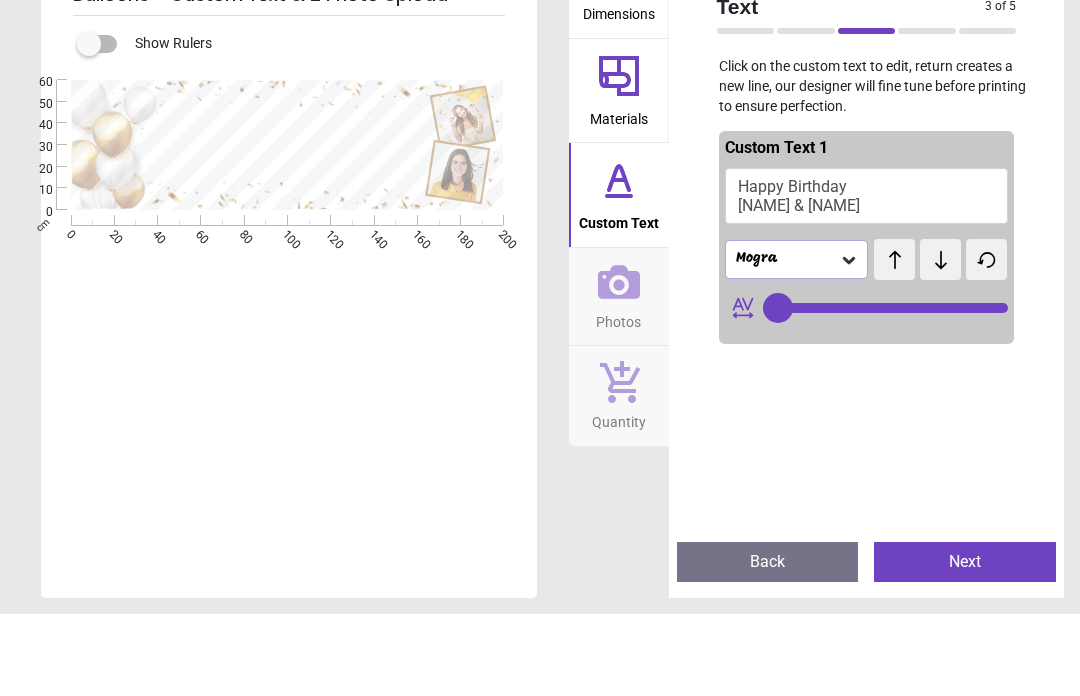 type on "**********" 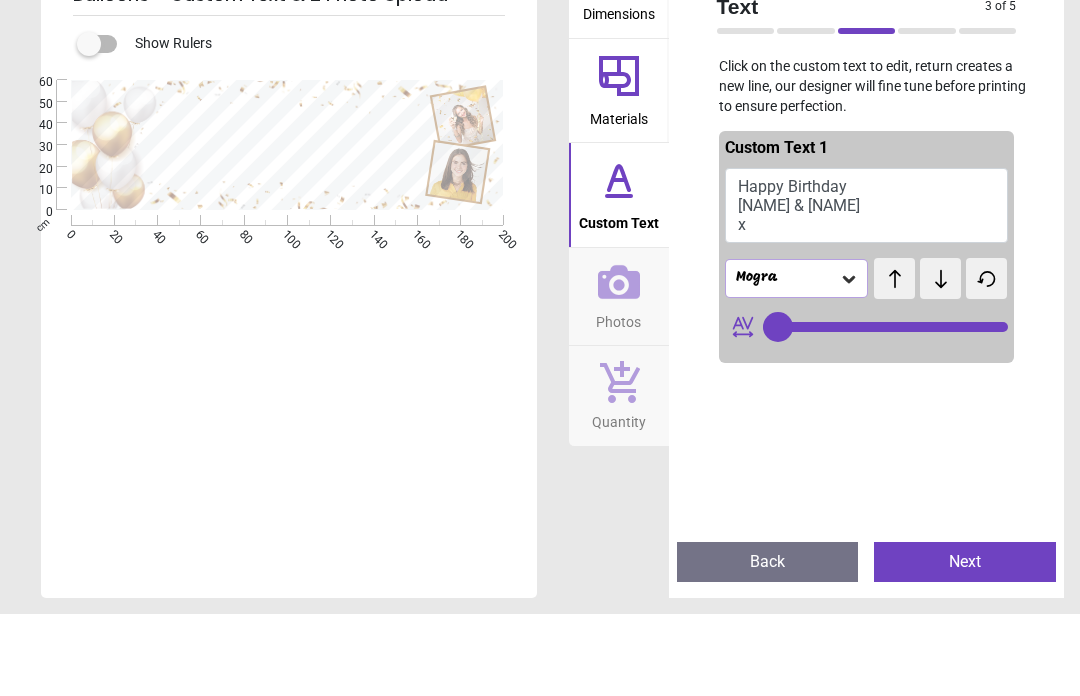 type on "**********" 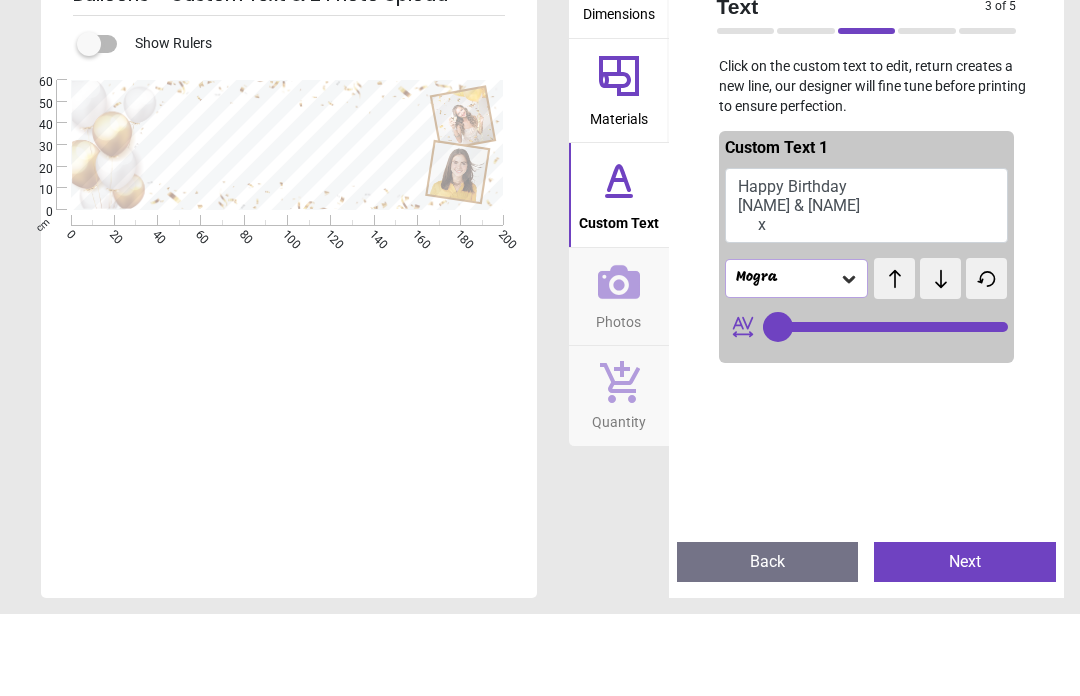 type on "**********" 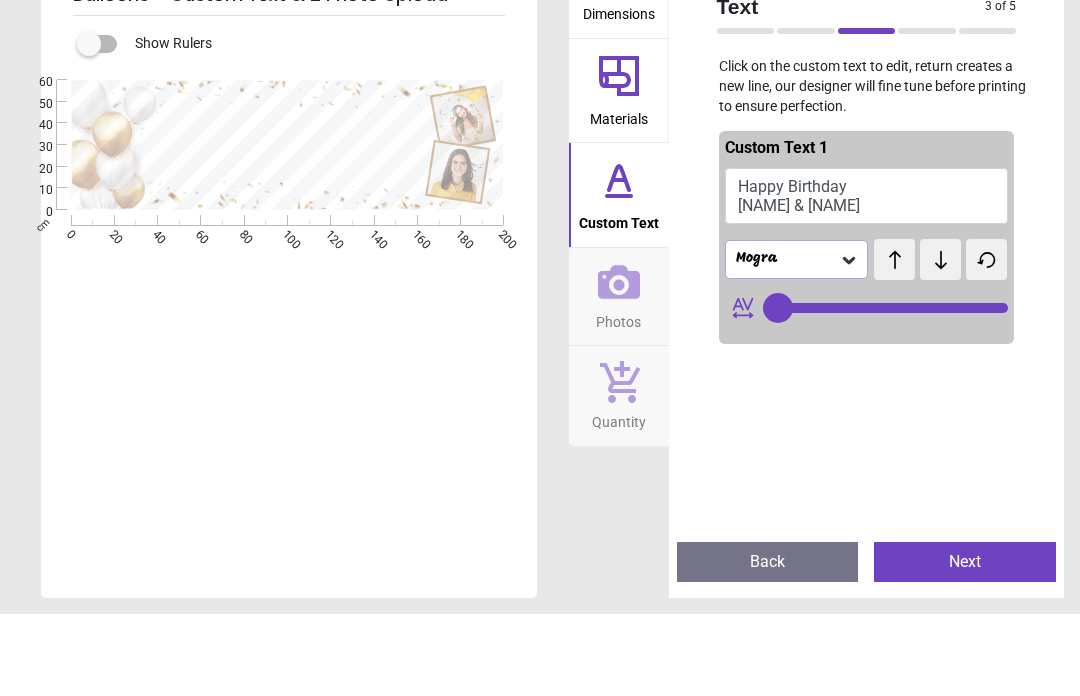 type on "**********" 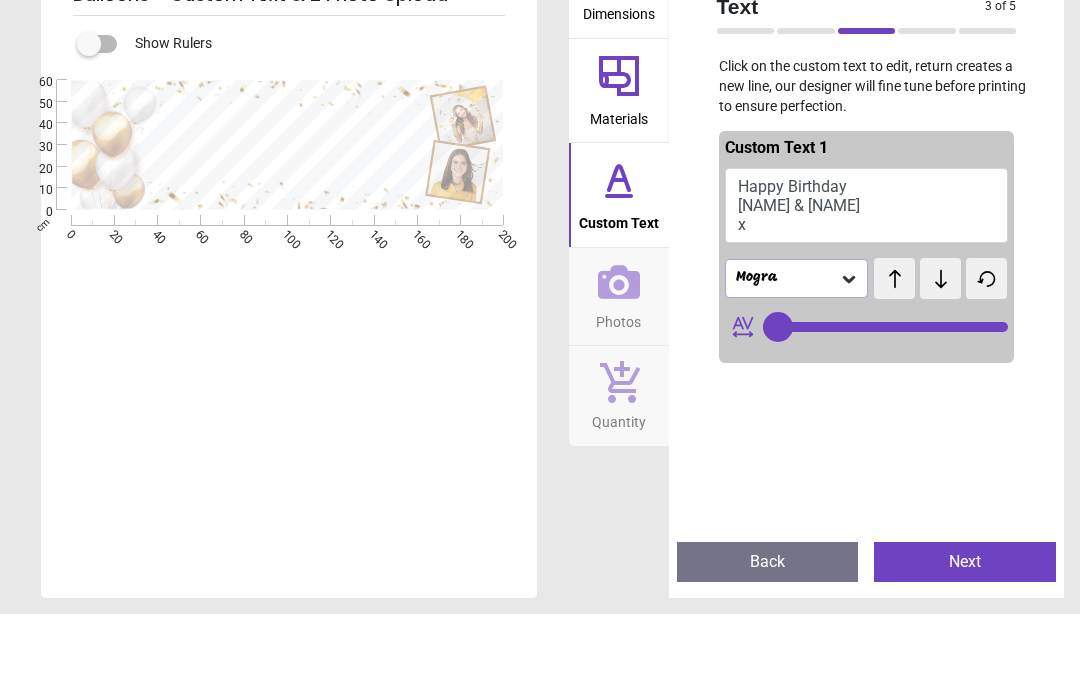click on "**********" at bounding box center (281, 225) 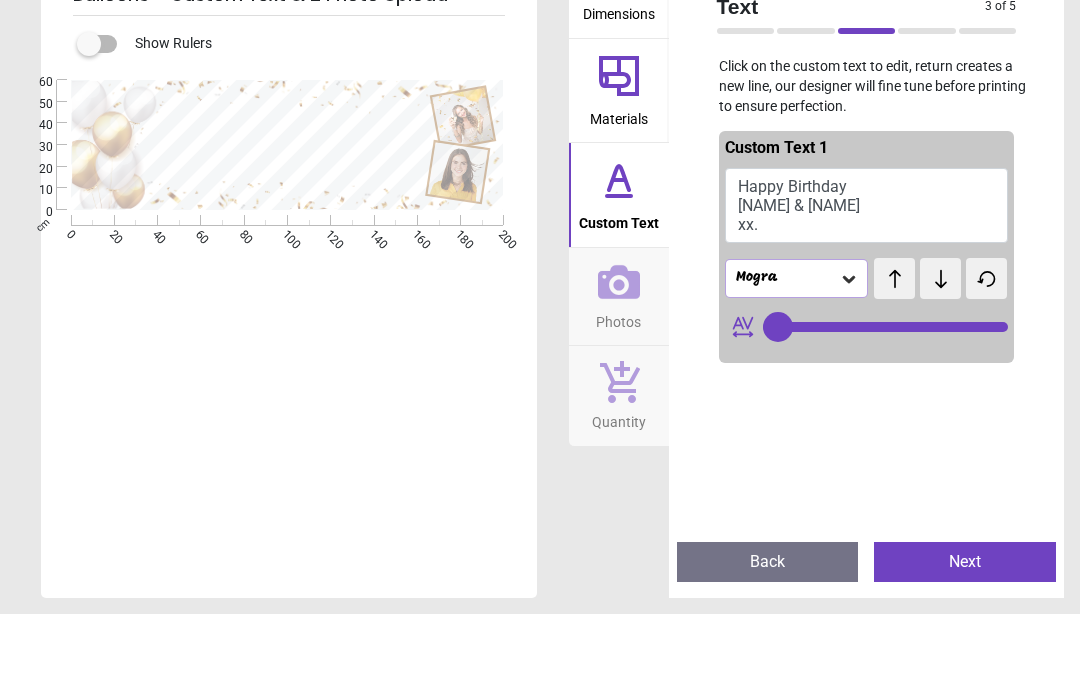 type on "**********" 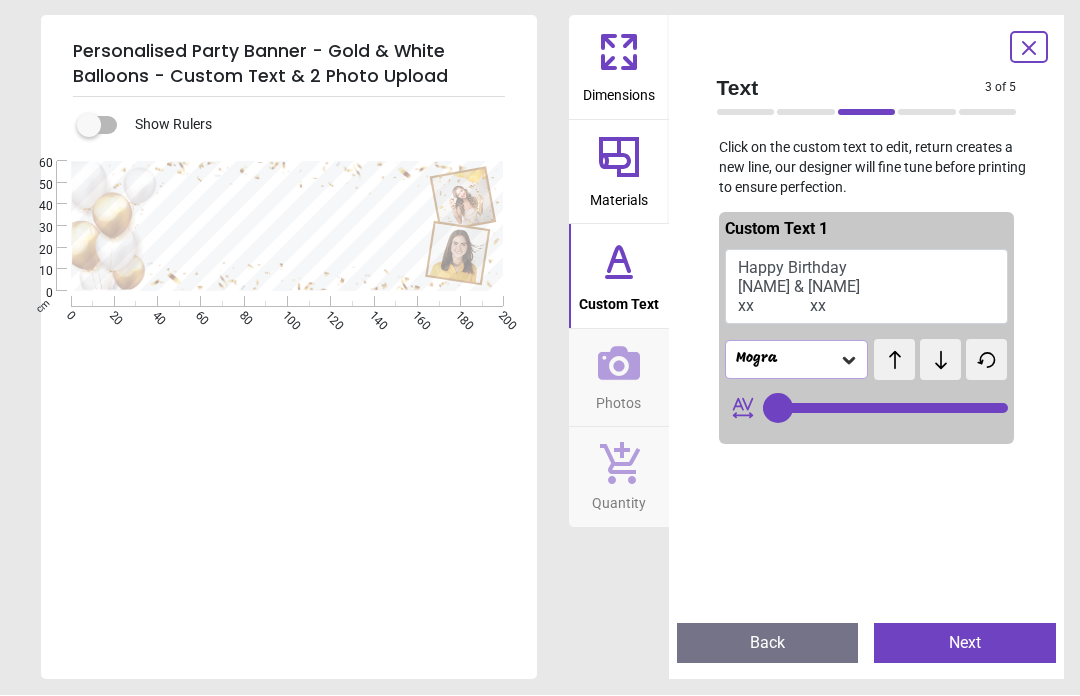 click on "Happy Birthday
[NAME] & [NAME]
xx              xx" at bounding box center [867, 288] 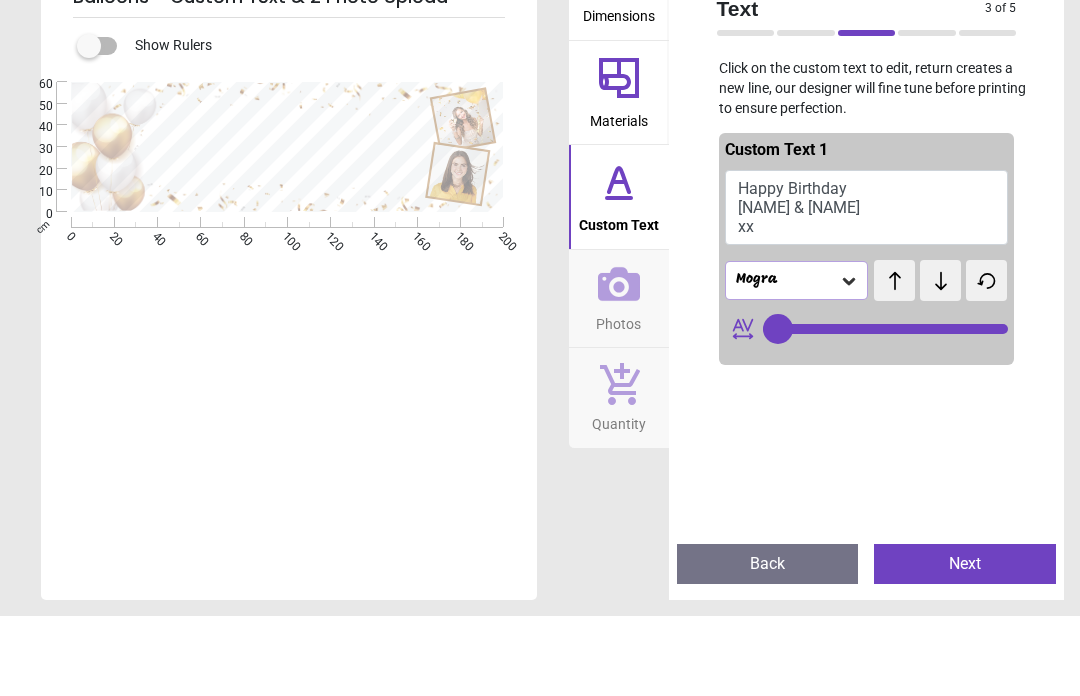 type on "**********" 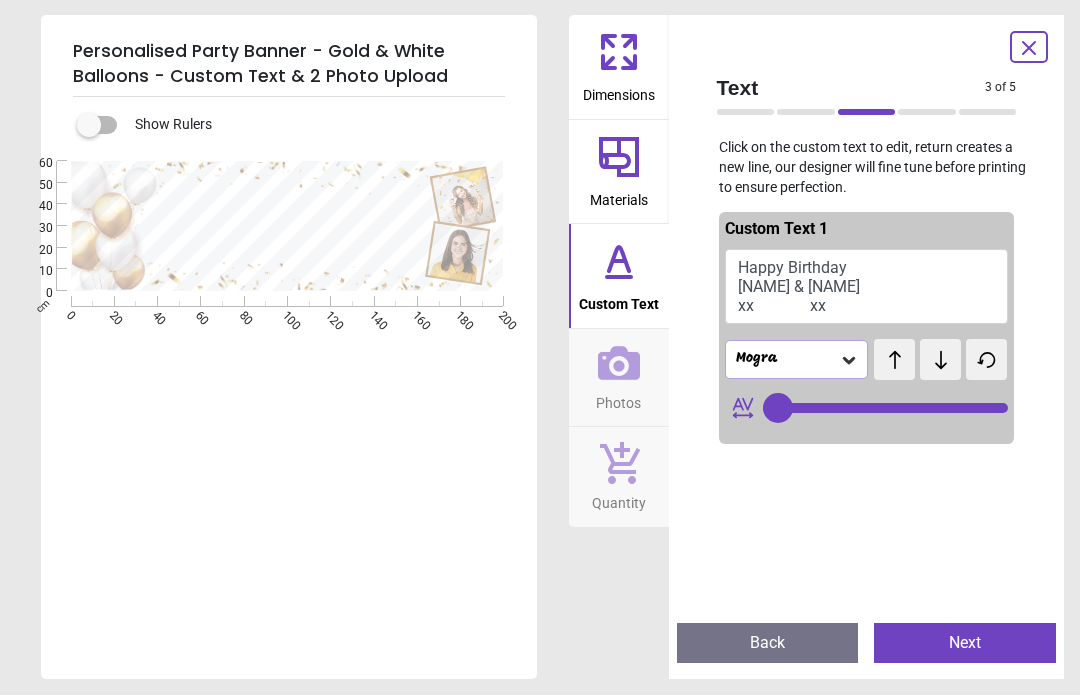 type on "**********" 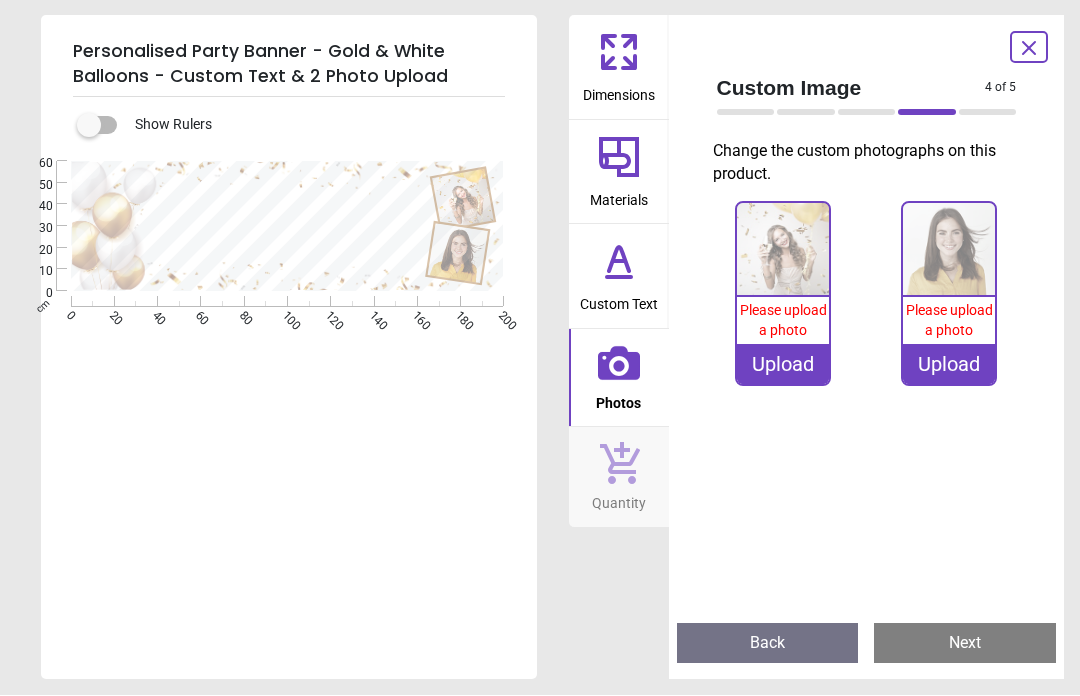 click on "Upload" at bounding box center (783, 365) 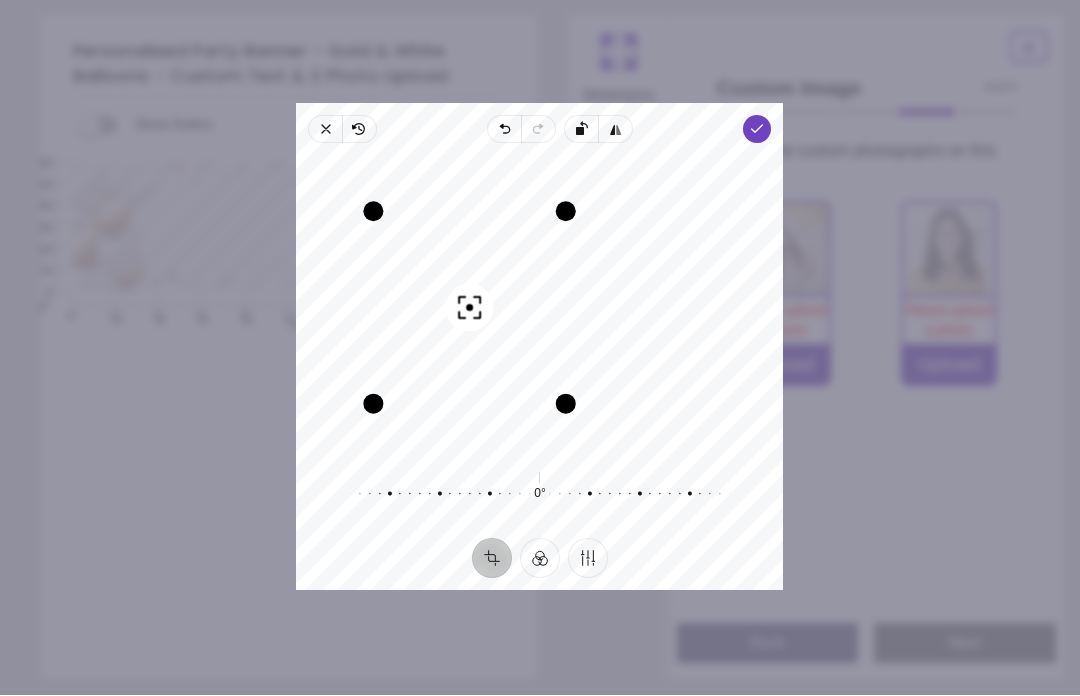click 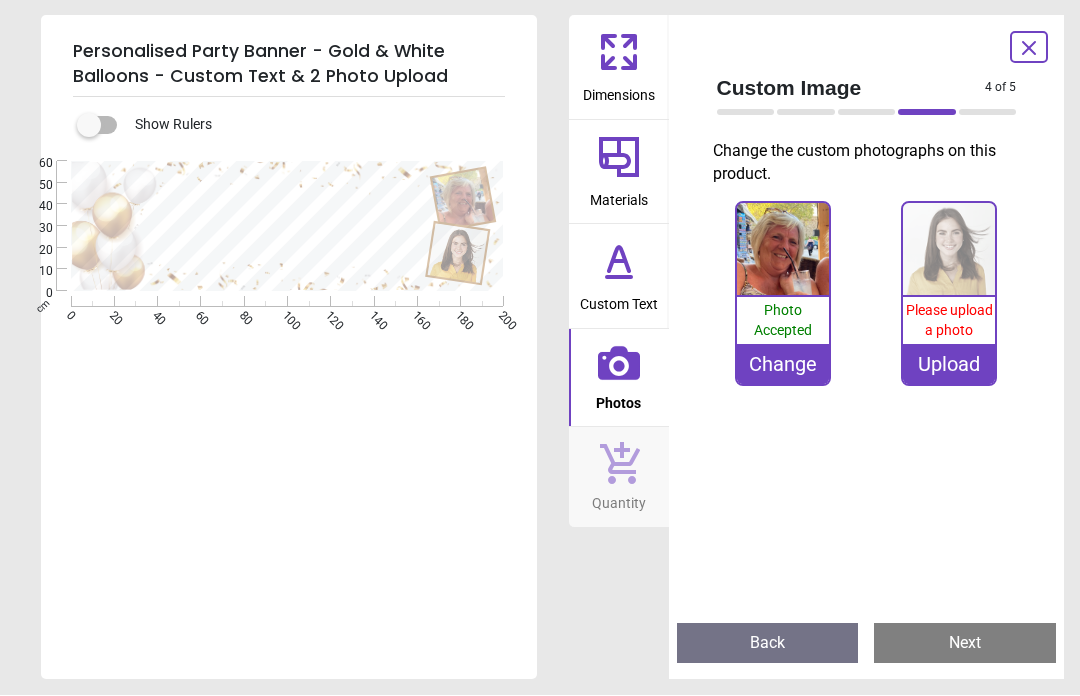 click on "Upload" at bounding box center (949, 365) 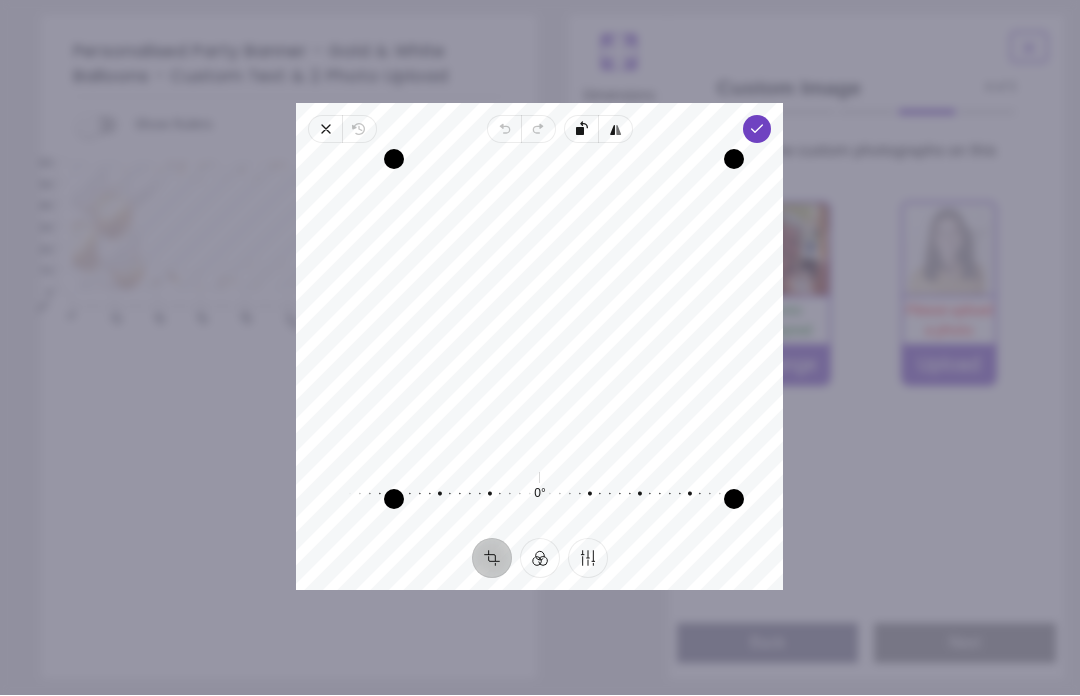 click 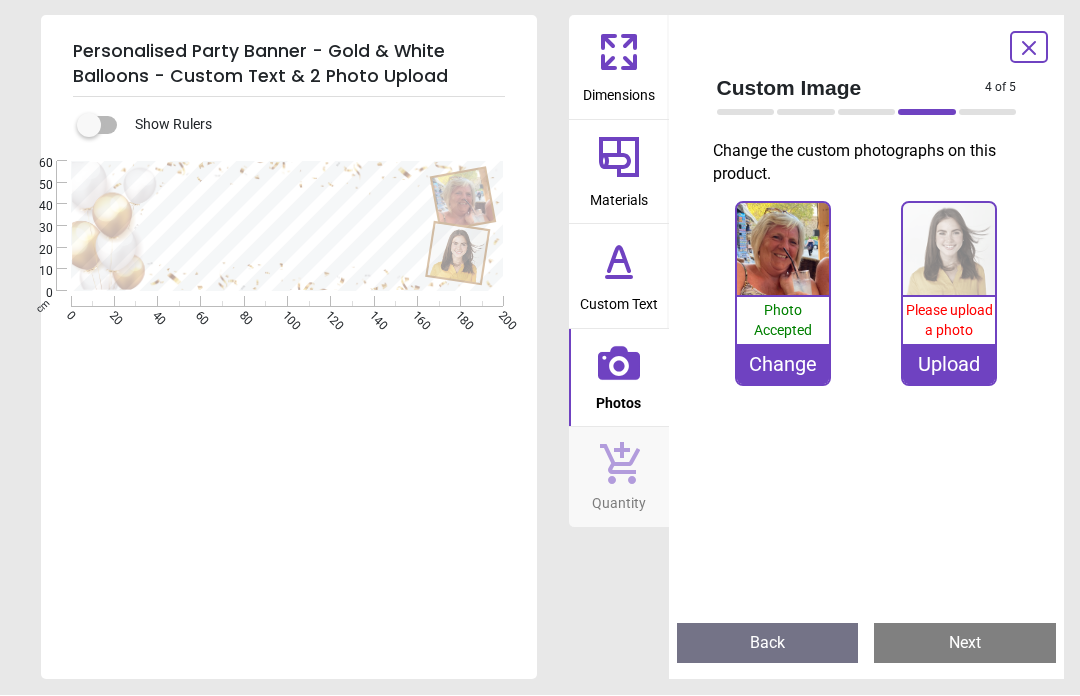 click on "Upload" at bounding box center [949, 365] 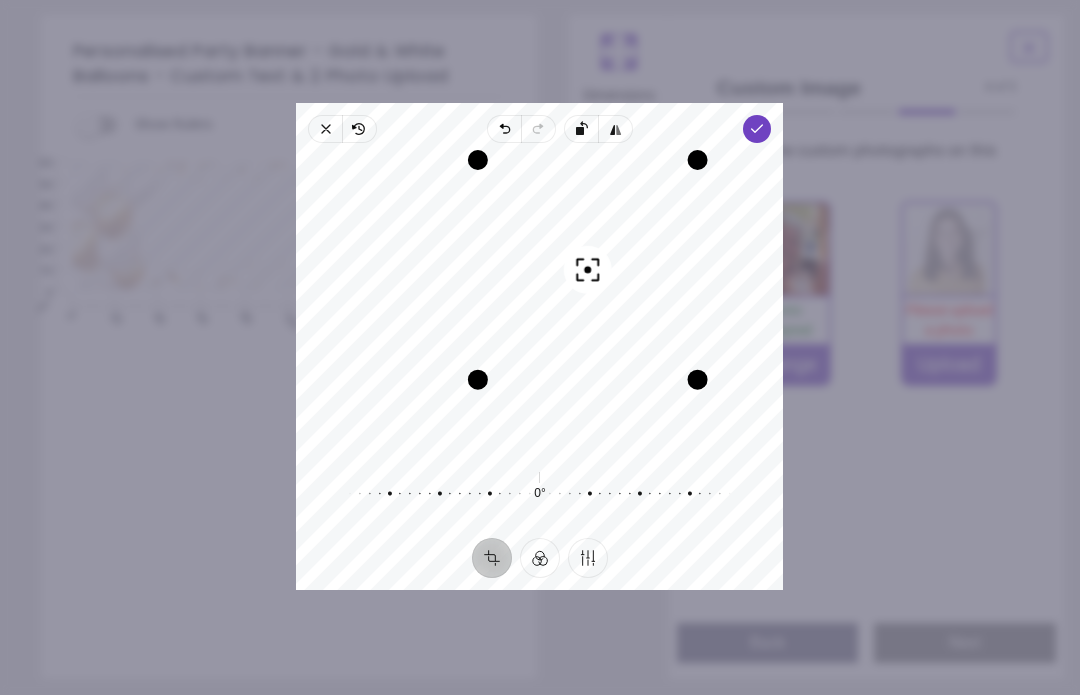 click at bounding box center (698, 381) 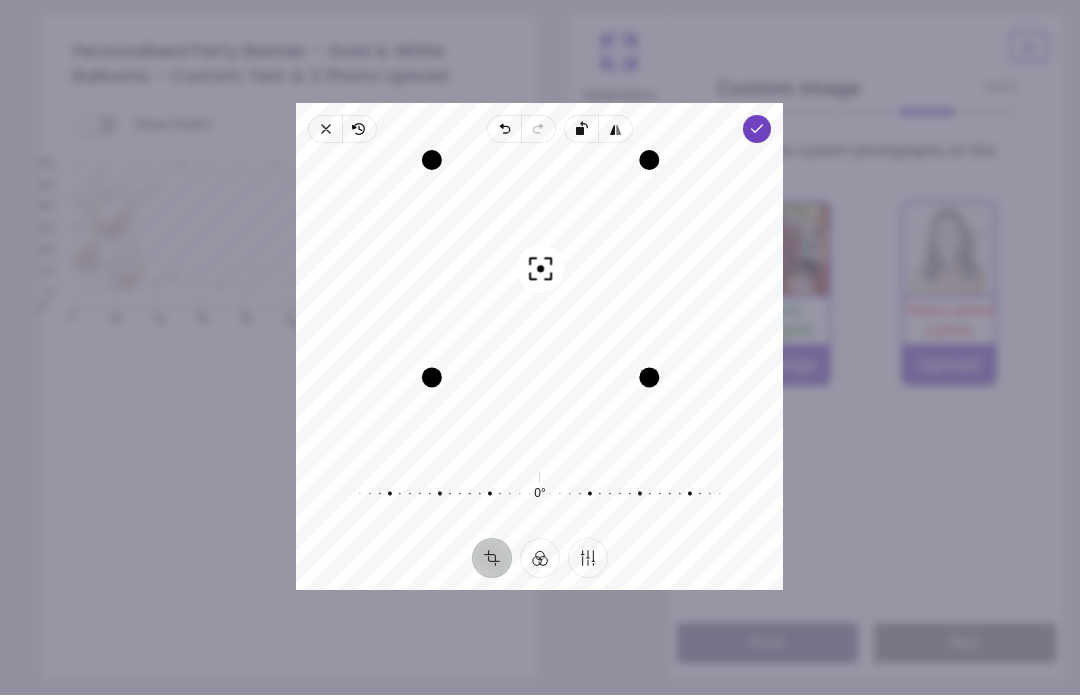 click on "Recenter" at bounding box center (539, 305) 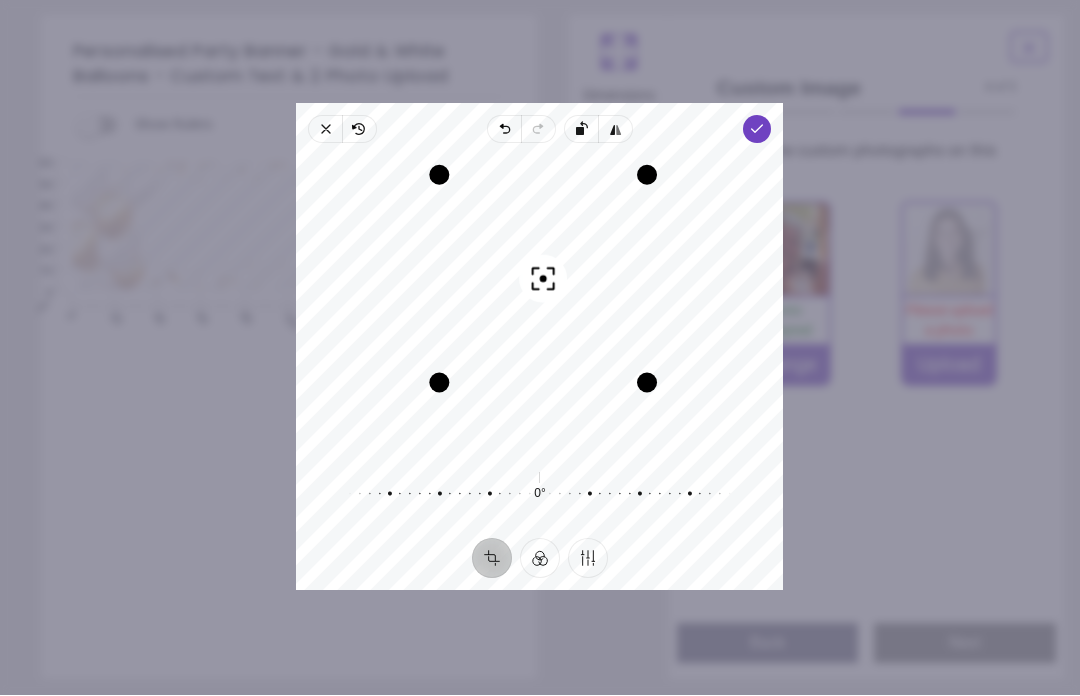 click 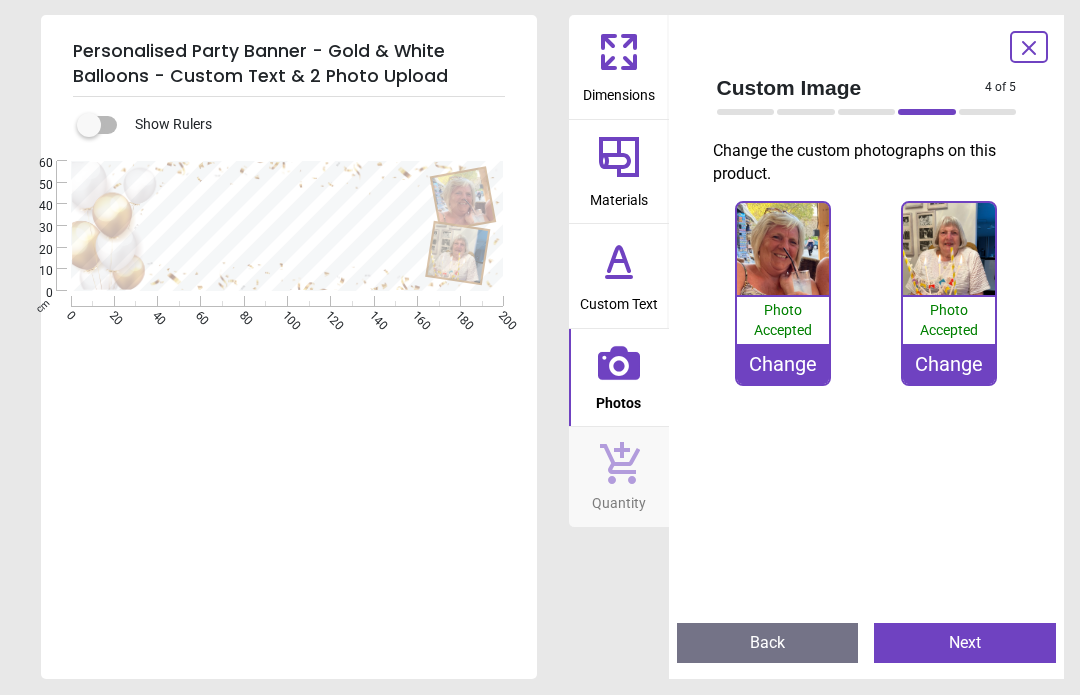 click on "Change" at bounding box center (783, 365) 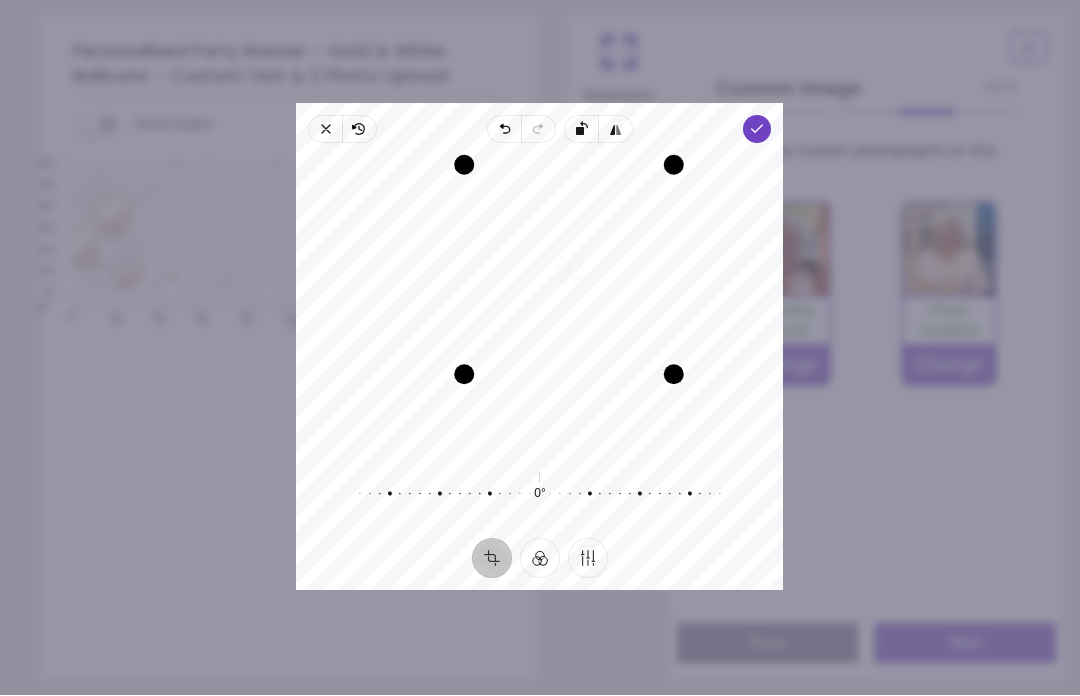 click at bounding box center [674, 376] 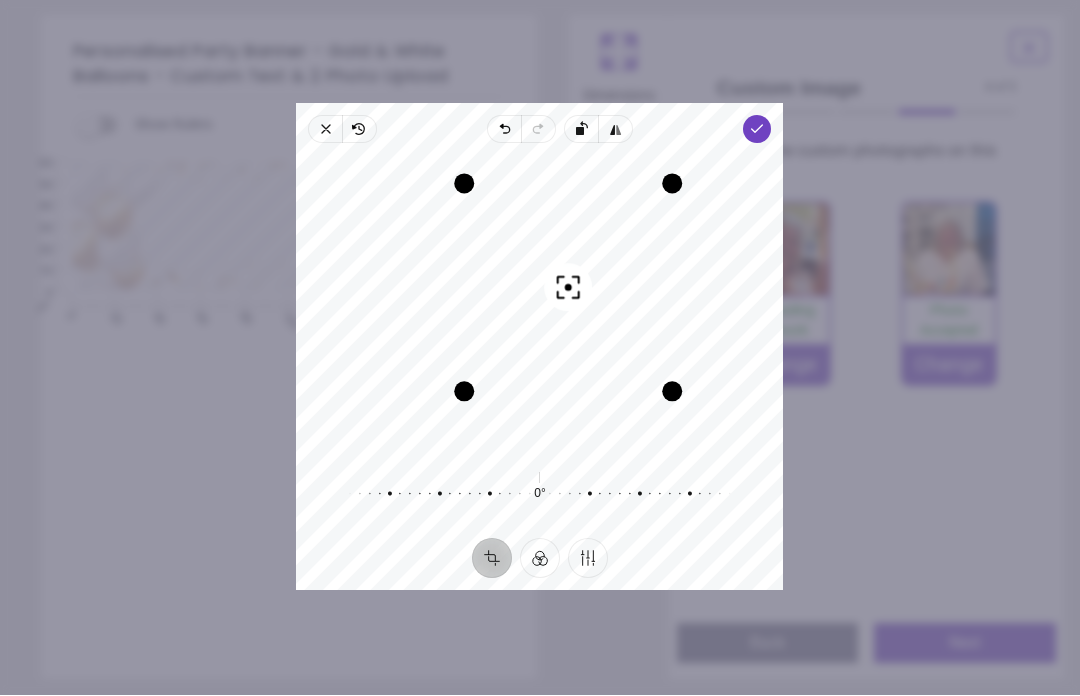click 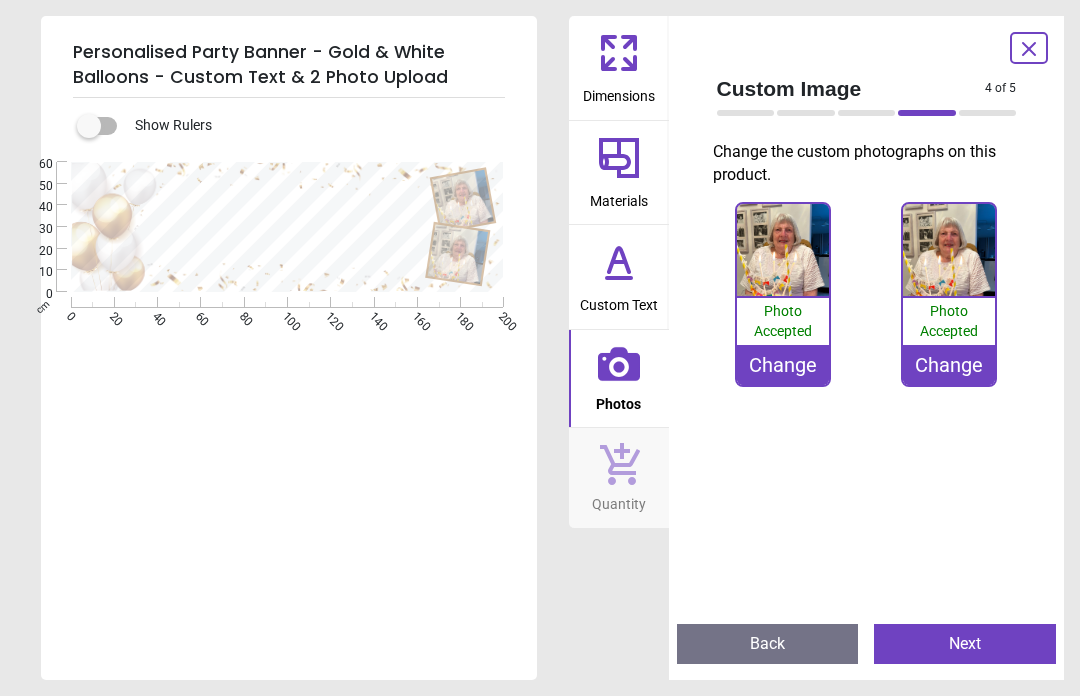 scroll, scrollTop: 1, scrollLeft: 0, axis: vertical 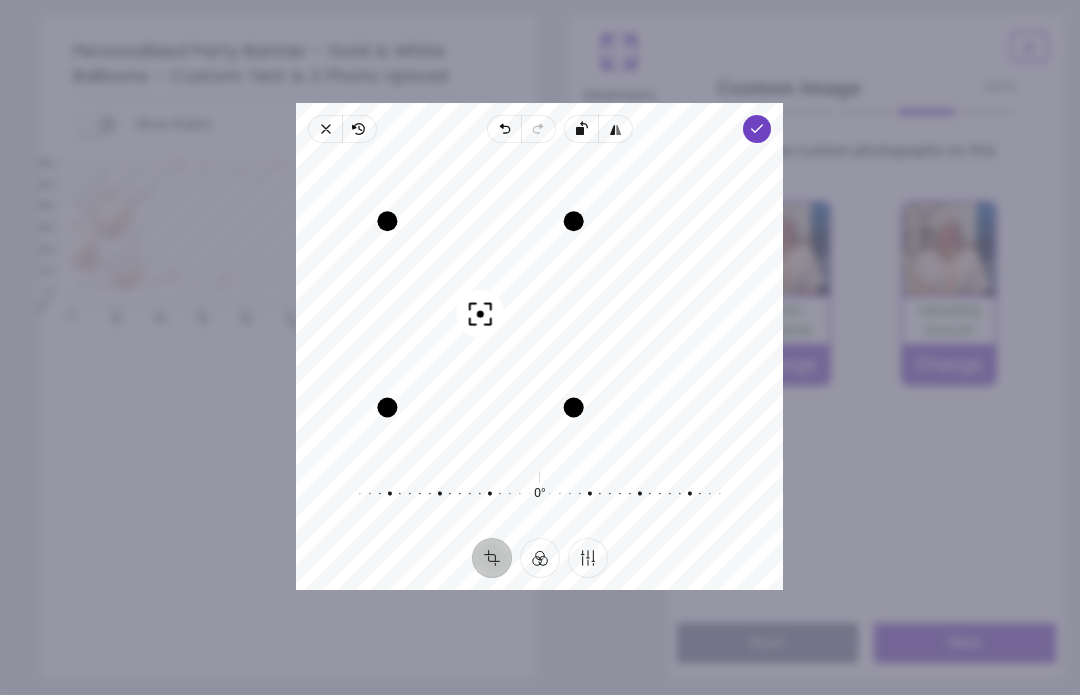 click at bounding box center [388, 223] 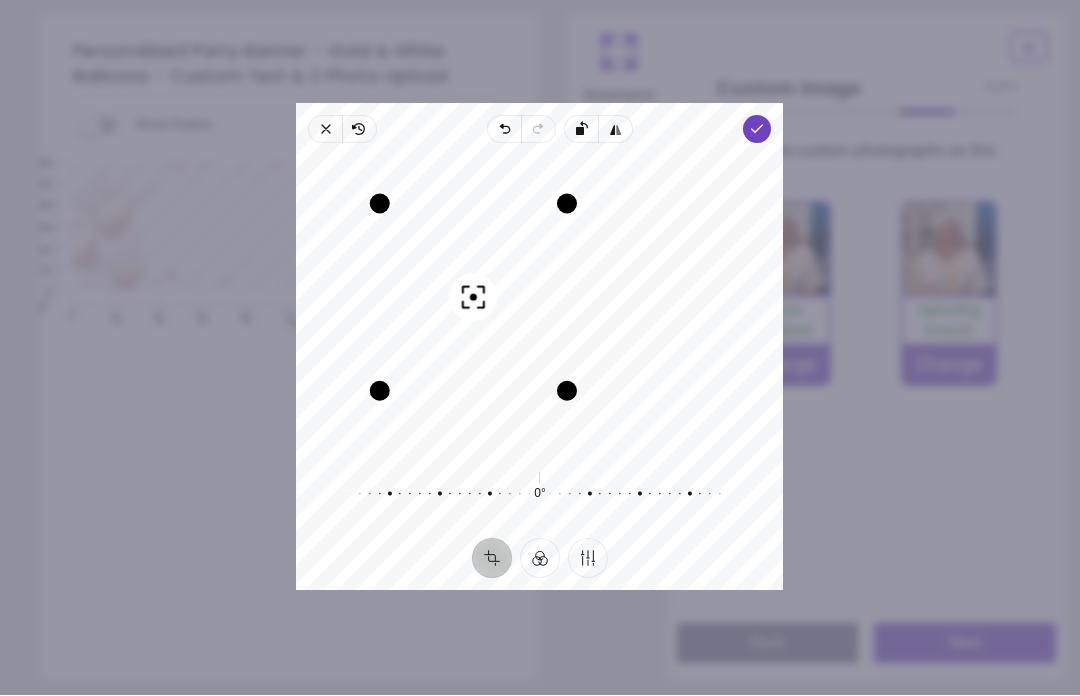 click 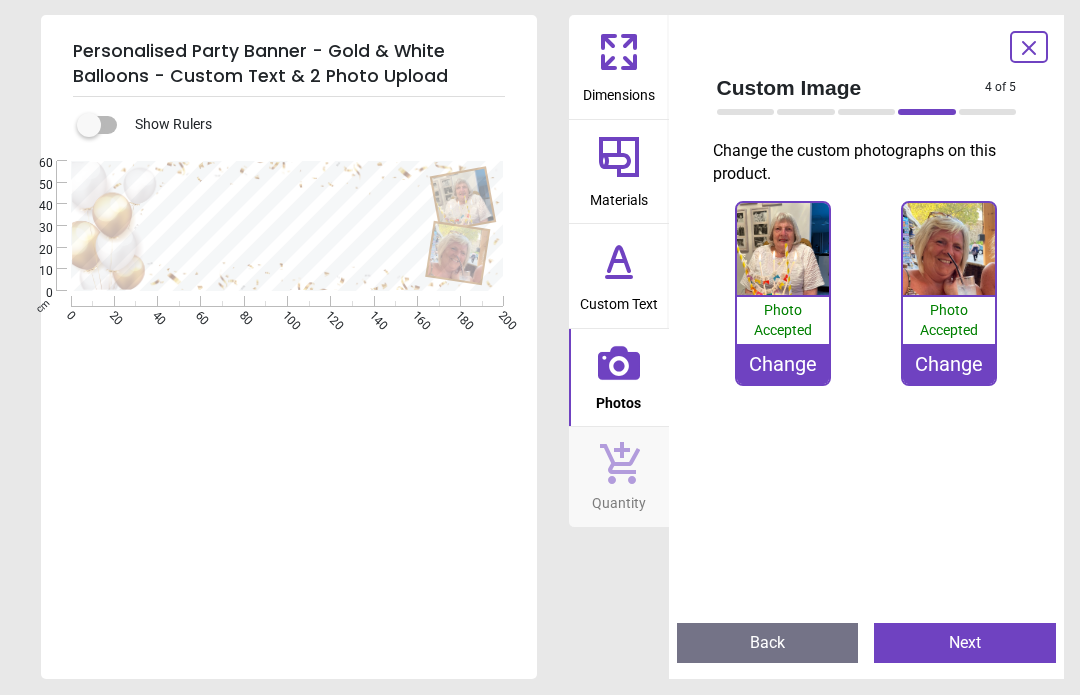 click on "Next" at bounding box center [965, 644] 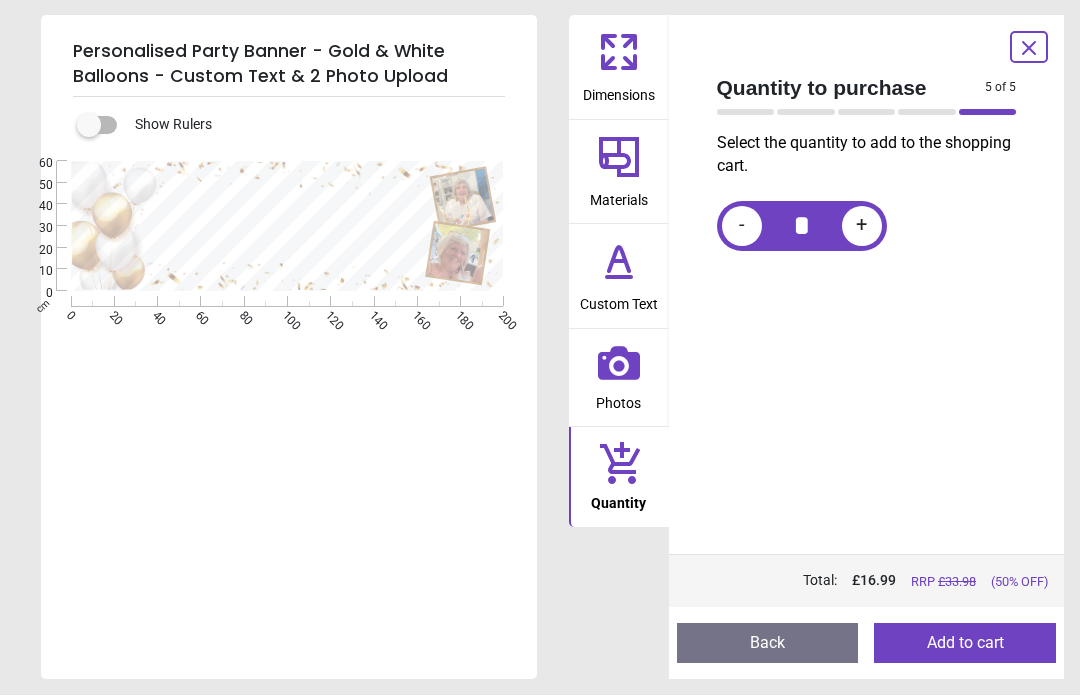 click on "Add to cart" at bounding box center [965, 644] 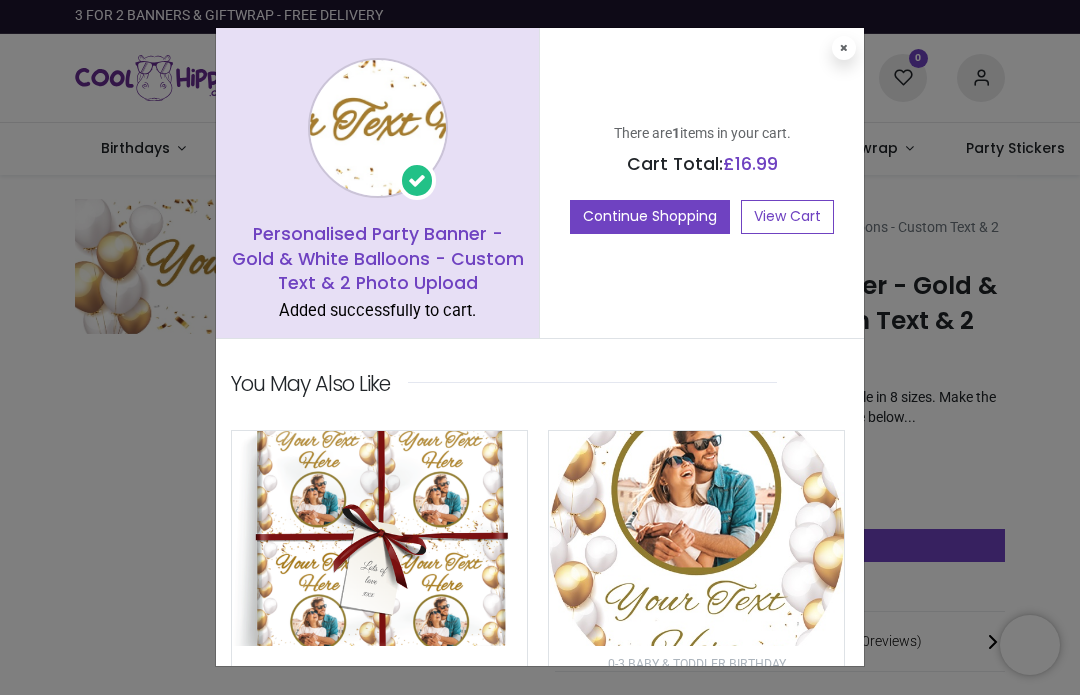 click at bounding box center (844, 49) 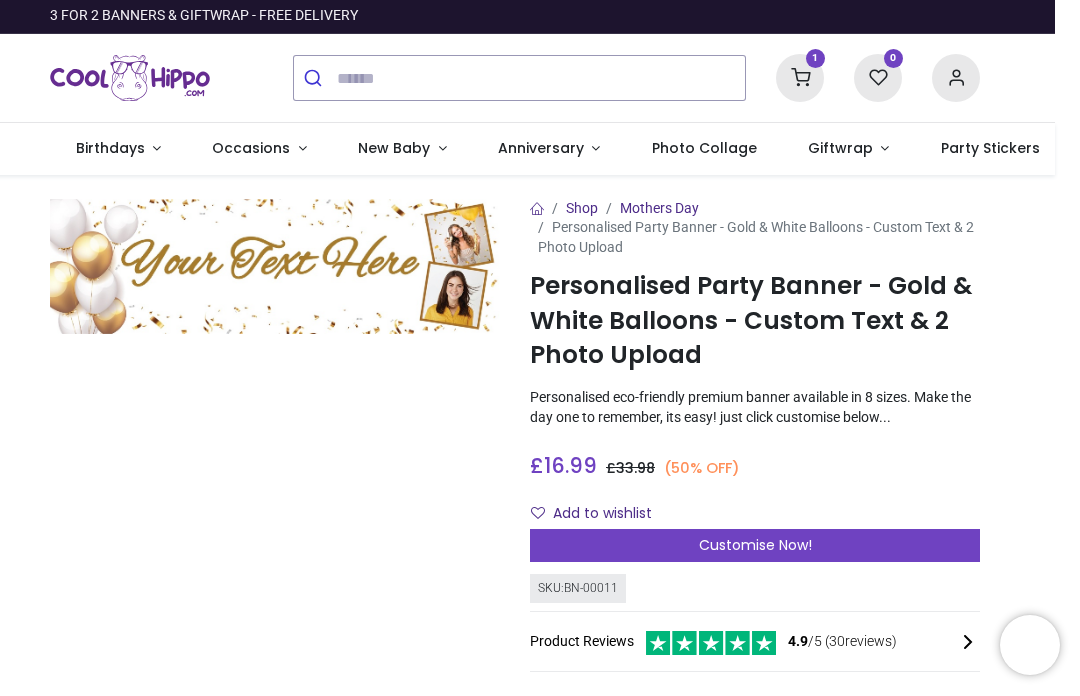 scroll, scrollTop: 0, scrollLeft: 26, axis: horizontal 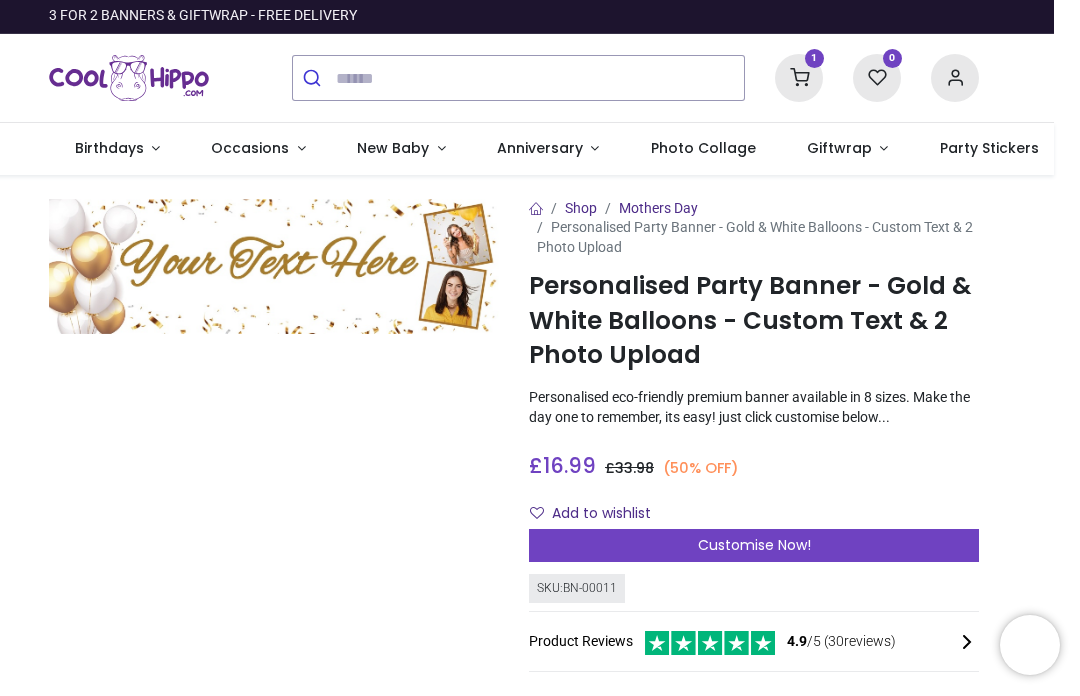 click at bounding box center (799, 79) 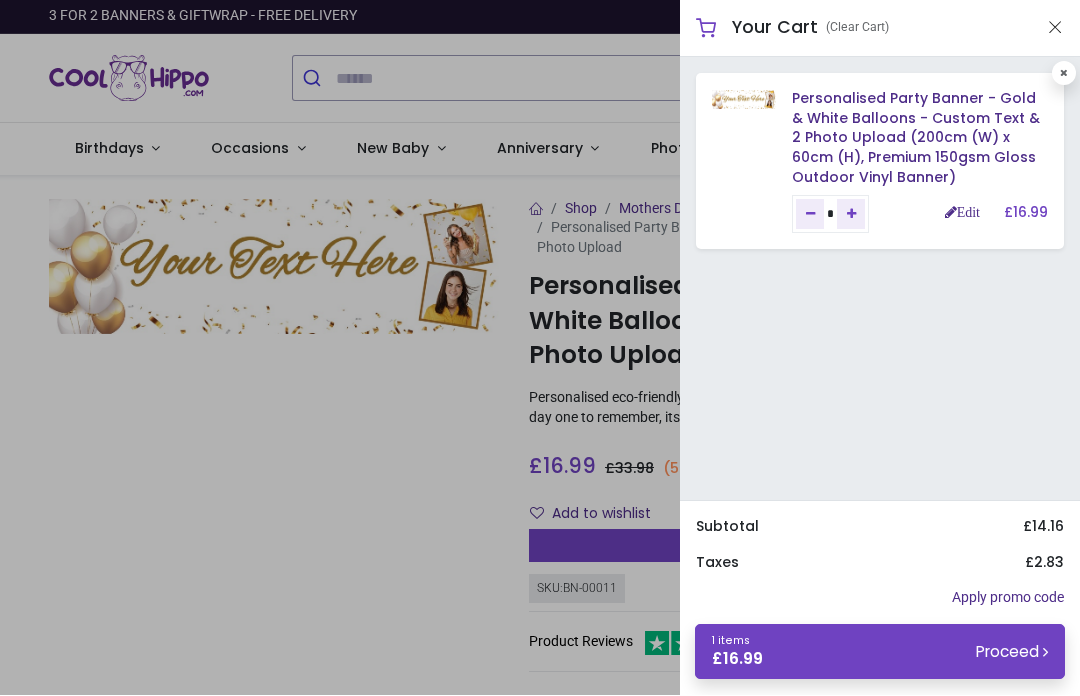 click at bounding box center [540, 348] 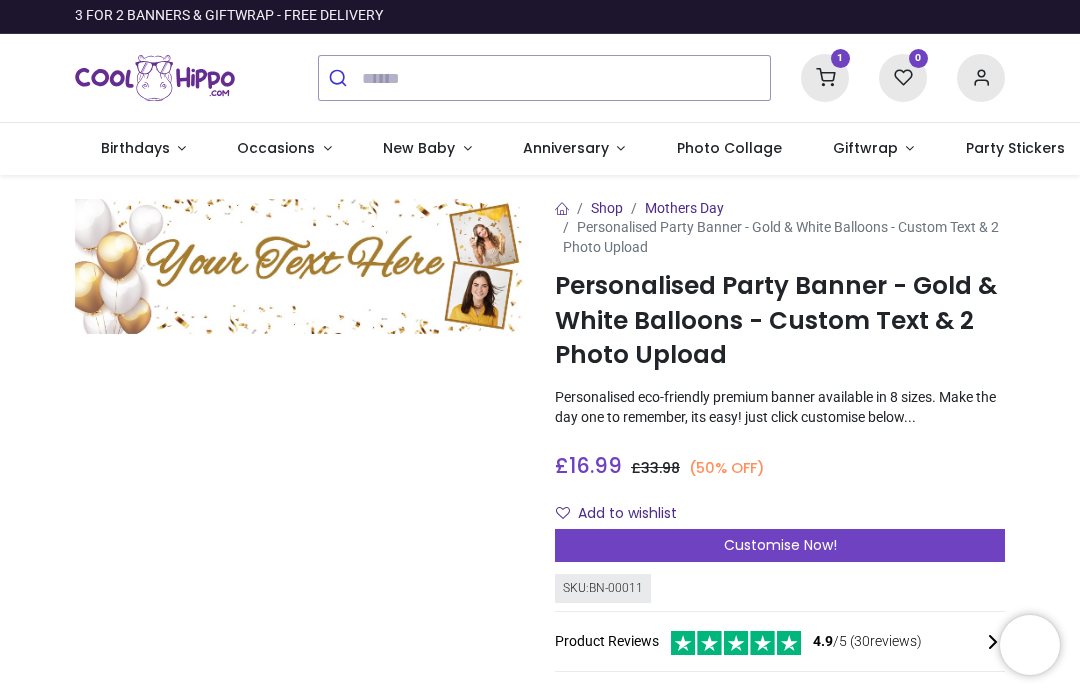 scroll, scrollTop: 0, scrollLeft: 0, axis: both 